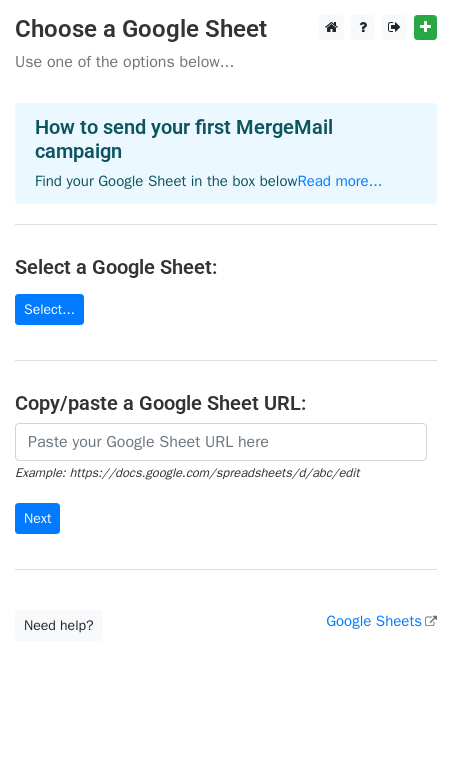 scroll, scrollTop: 0, scrollLeft: 0, axis: both 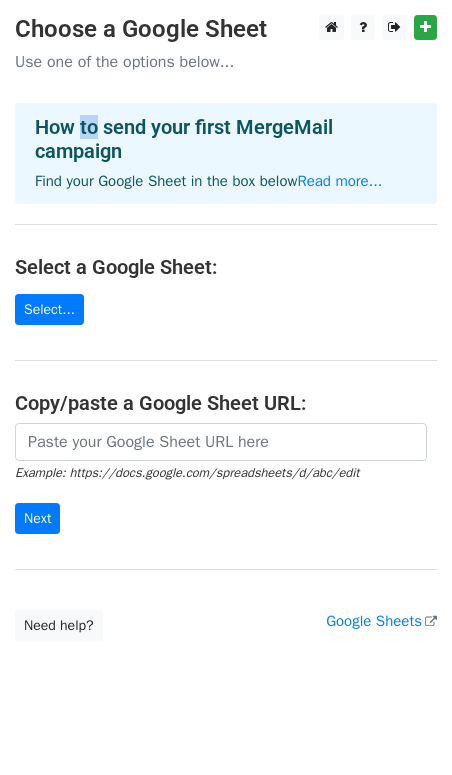 click on "How to send your first MergeMail campaign" at bounding box center (226, 139) 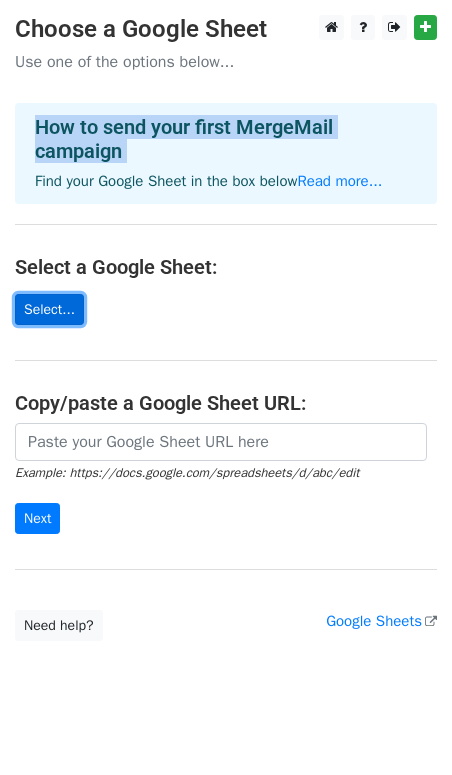 click on "Select..." at bounding box center [49, 309] 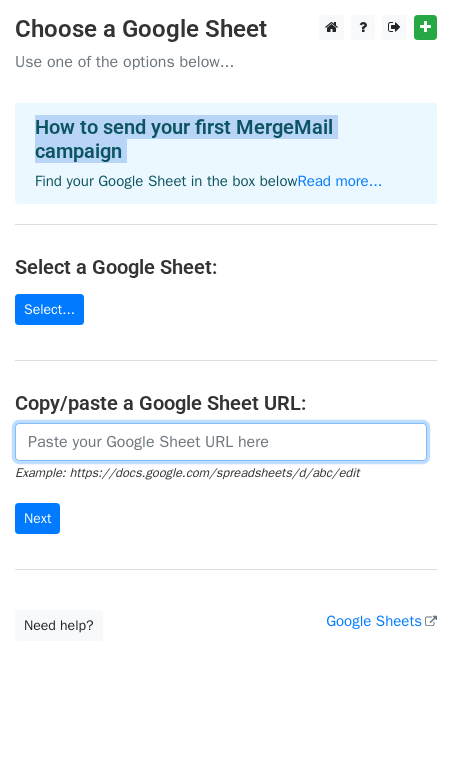click at bounding box center [221, 442] 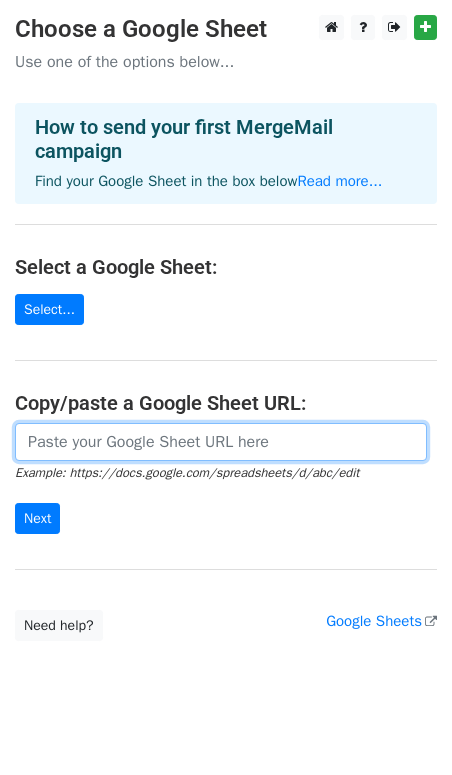 paste on "https://docs.google.com/spreadsheets/d/1bkvqXexnOsB6kH34U_JpX9Nn3JGeh9jl5kY8jhFlTSY/edit?usp=sharing" 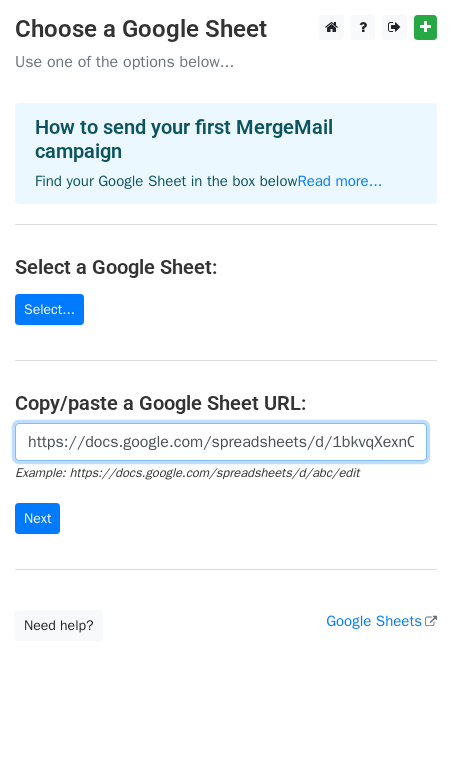 scroll, scrollTop: 0, scrollLeft: 432, axis: horizontal 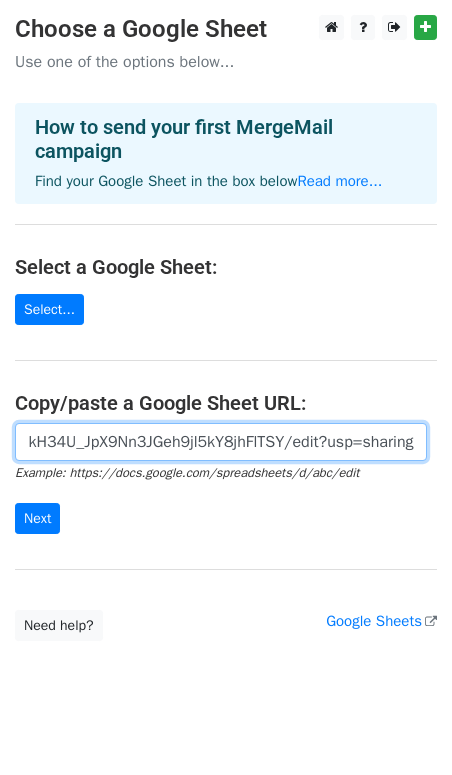 type on "https://docs.google.com/spreadsheets/d/1bkvqXexnOsB6kH34U_JpX9Nn3JGeh9jl5kY8jhFlTSY/edit?usp=sharing" 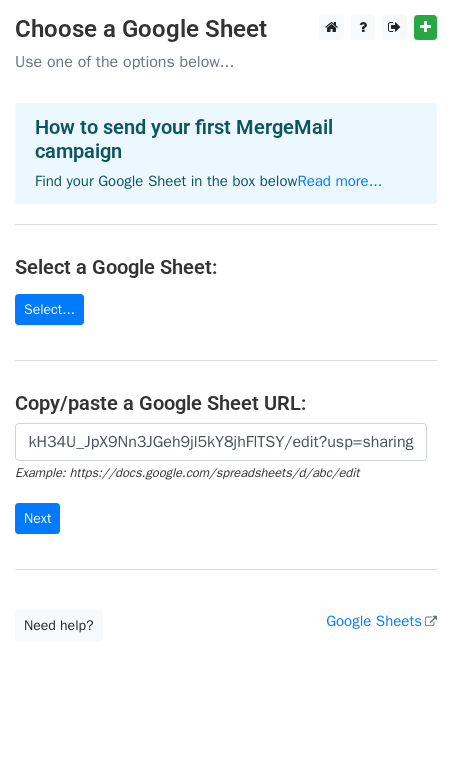 click on "https://docs.google.com/spreadsheets/d/1bkvqXexnOsB6kH34U_JpX9Nn3JGeh9jl5kY8jhFlTSY/edit?usp=sharing
Example:
https://docs.google.com/spreadsheets/d/abc/edit
Next" at bounding box center (226, 479) 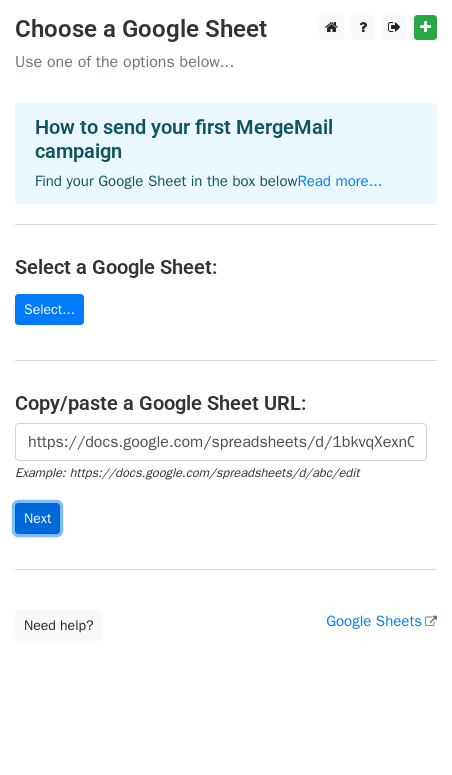 click on "Next" at bounding box center [37, 518] 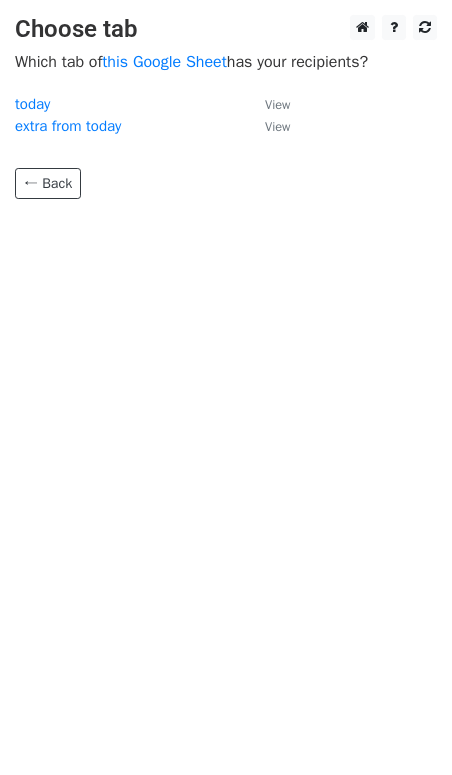 scroll, scrollTop: 0, scrollLeft: 0, axis: both 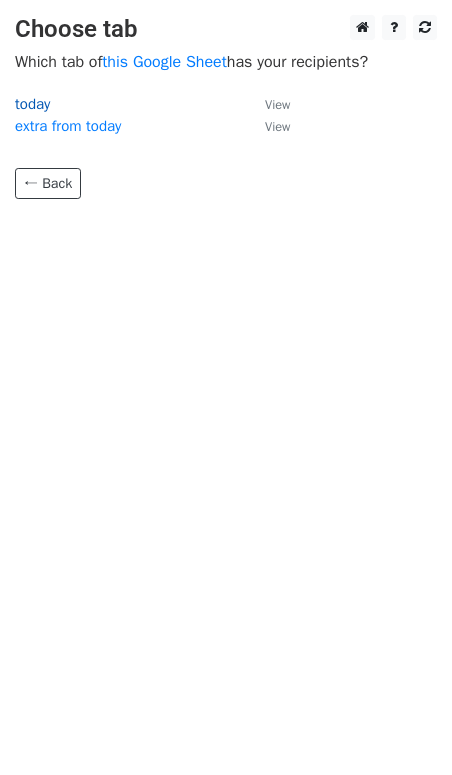 click on "today" at bounding box center [32, 104] 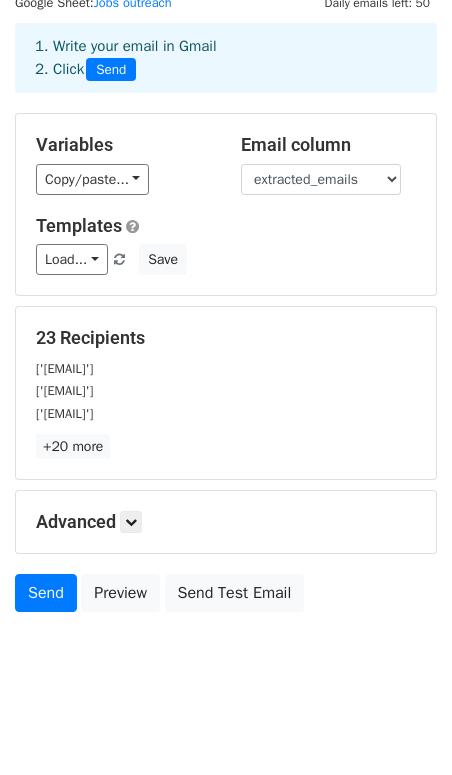 scroll, scrollTop: 81, scrollLeft: 0, axis: vertical 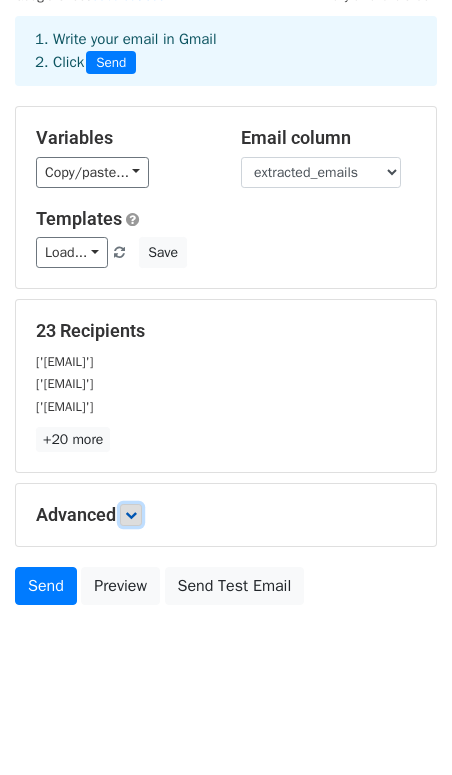click at bounding box center (131, 515) 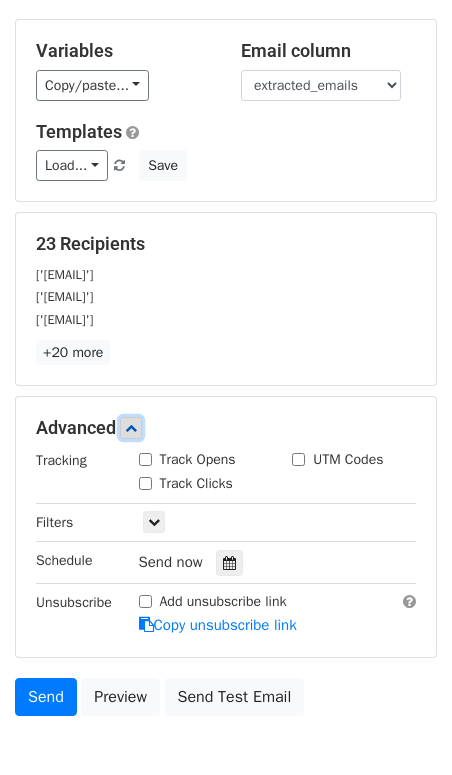 scroll, scrollTop: 181, scrollLeft: 0, axis: vertical 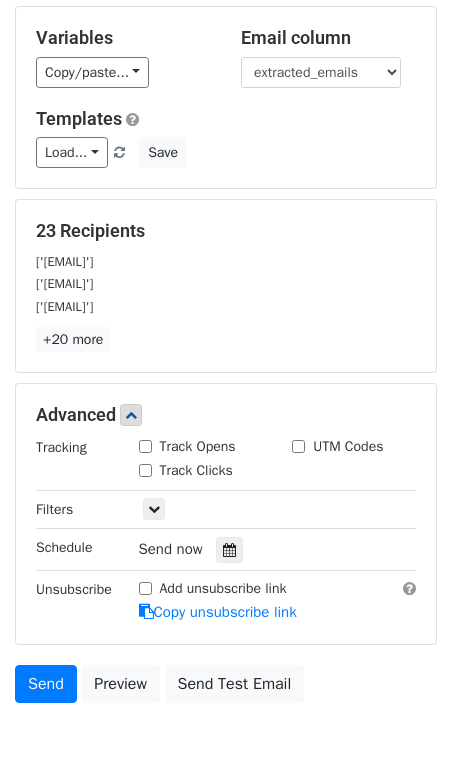 click on "Track Opens" at bounding box center (145, 446) 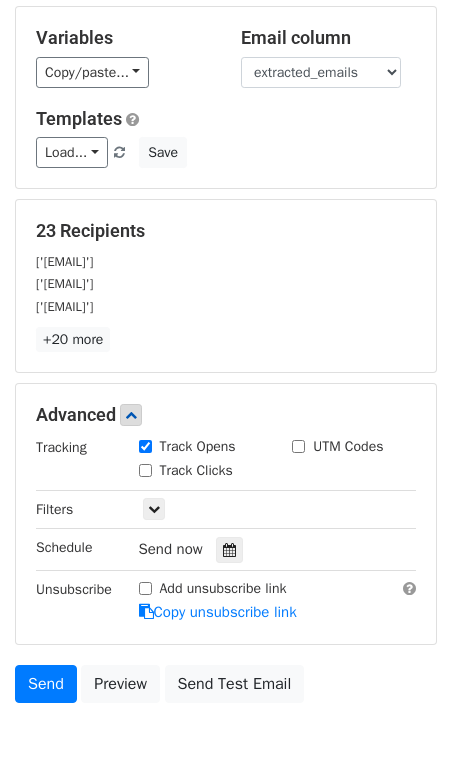 click on "Track Clicks" at bounding box center [186, 470] 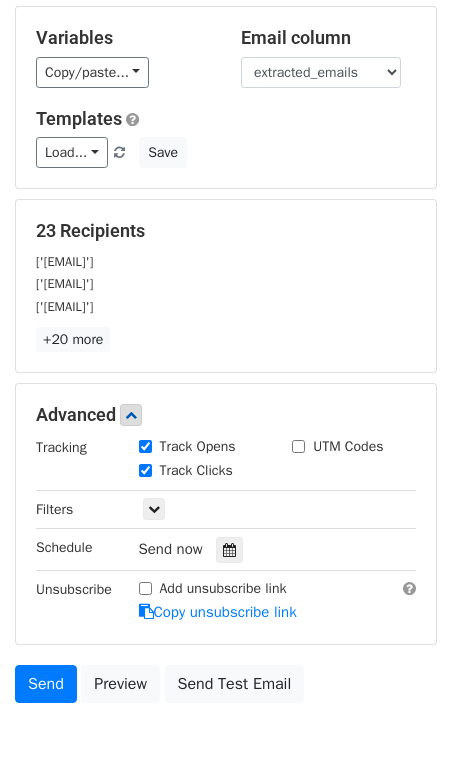scroll, scrollTop: 277, scrollLeft: 0, axis: vertical 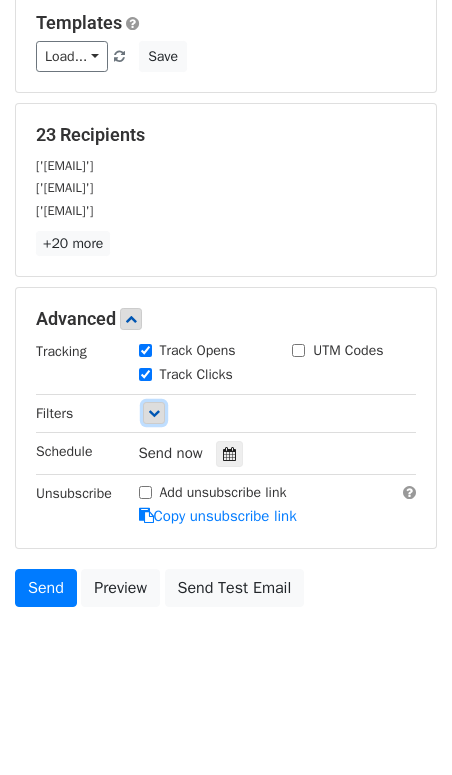 click at bounding box center (154, 413) 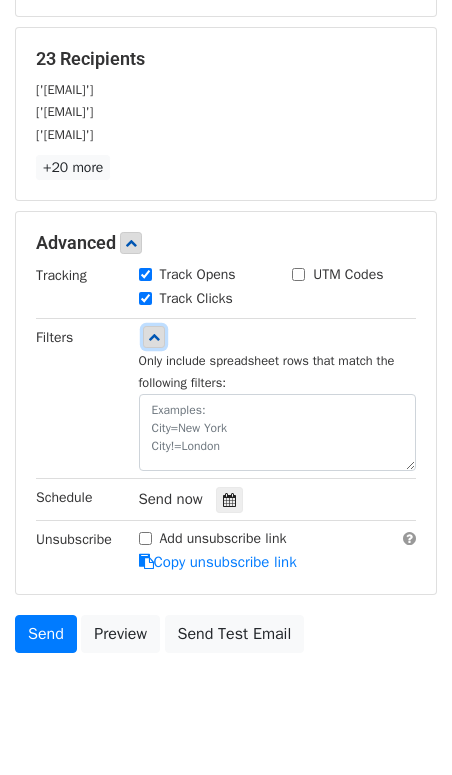 scroll, scrollTop: 356, scrollLeft: 0, axis: vertical 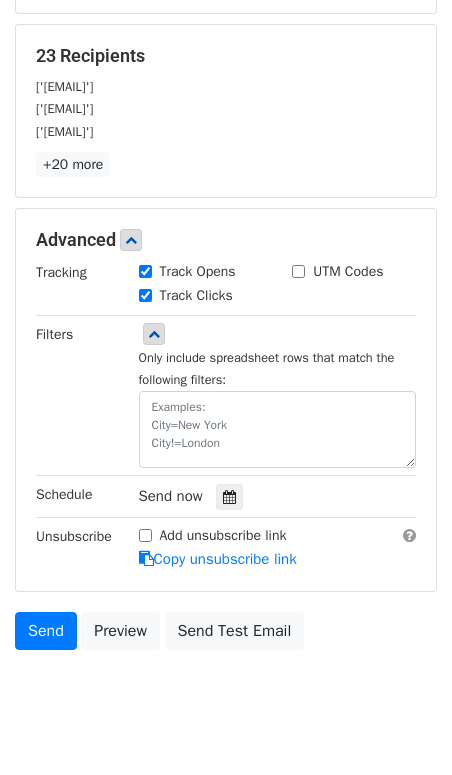 click on "Only include spreadsheet rows that match the following filters:" at bounding box center (267, 369) 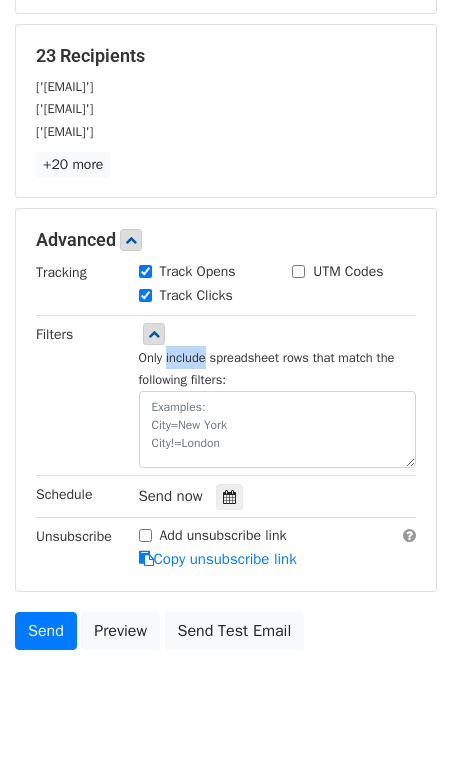 click on "Only include spreadsheet rows that match the following filters:" at bounding box center [267, 369] 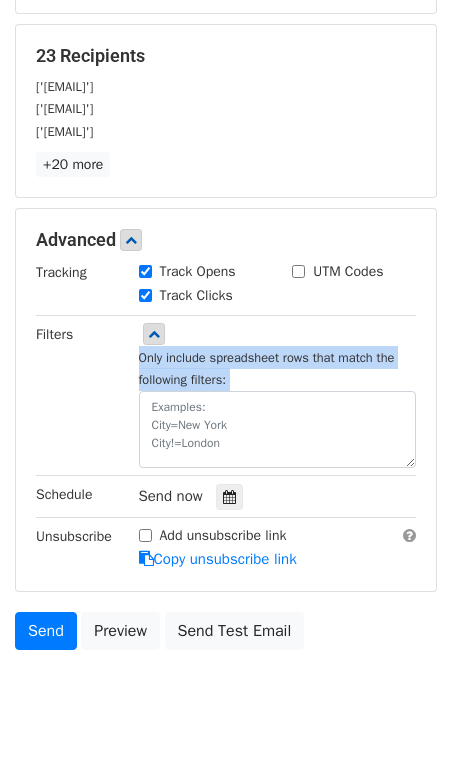 click on "Only include spreadsheet rows that match the following filters:" at bounding box center [267, 369] 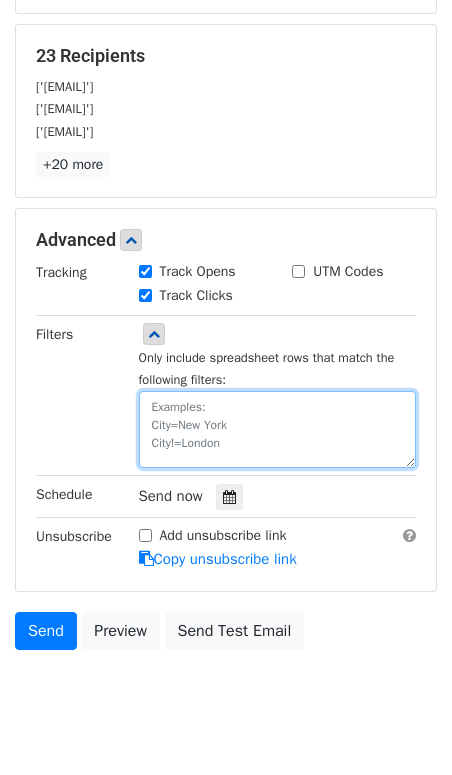 click at bounding box center (278, 429) 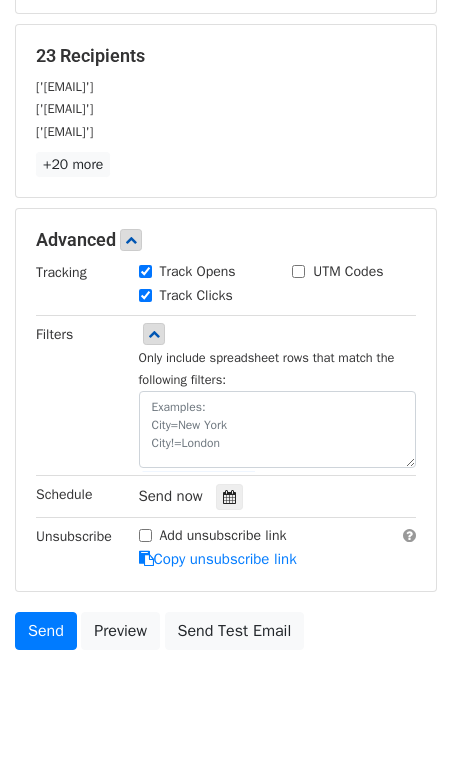 click on "Add unsubscribe link" at bounding box center (145, 535) 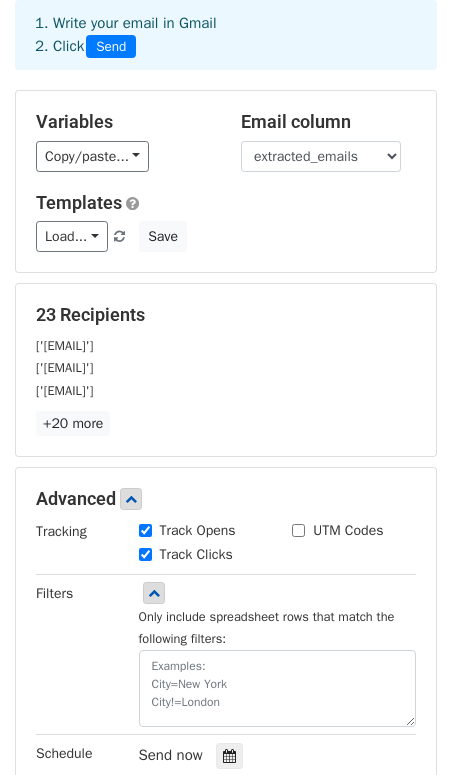 scroll, scrollTop: 17, scrollLeft: 0, axis: vertical 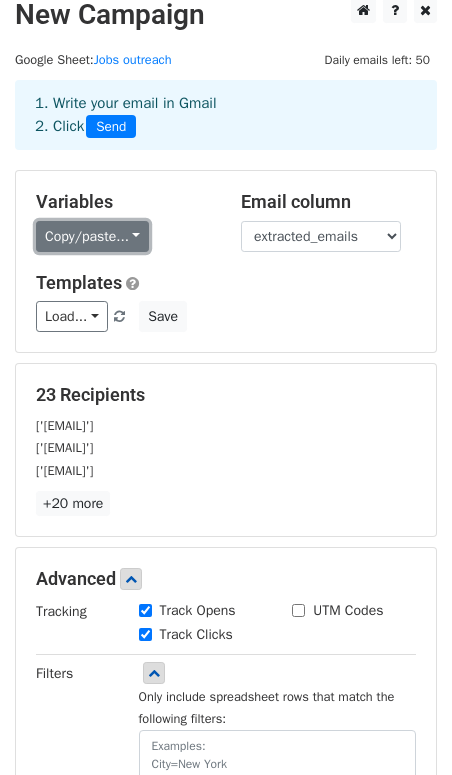 click on "Copy/paste..." at bounding box center [92, 236] 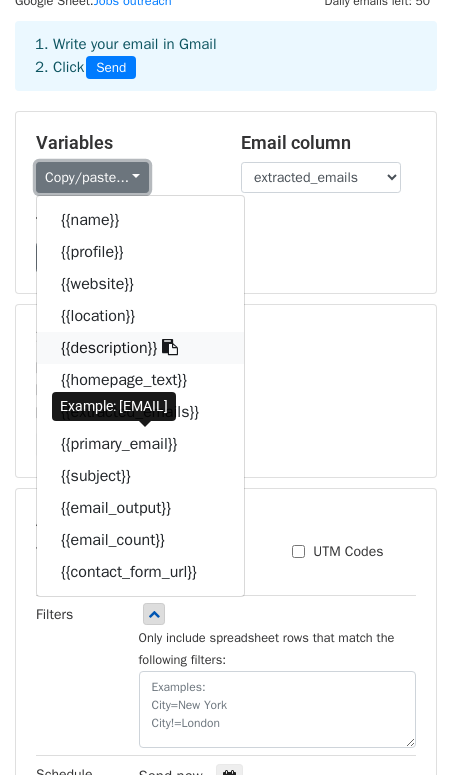 scroll, scrollTop: 104, scrollLeft: 0, axis: vertical 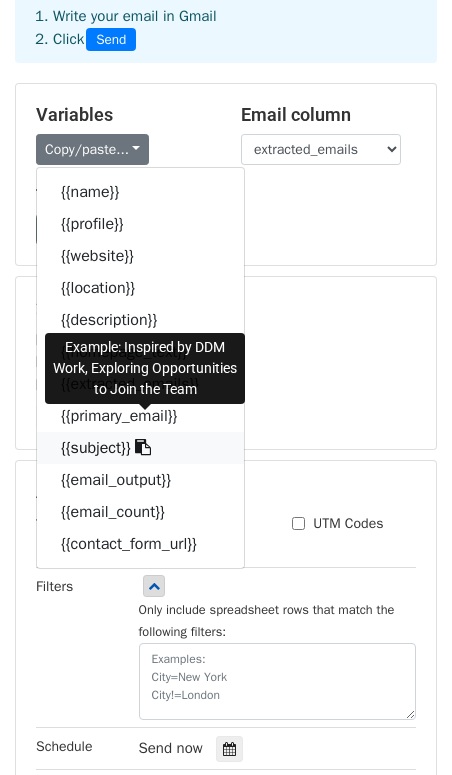 click at bounding box center [143, 447] 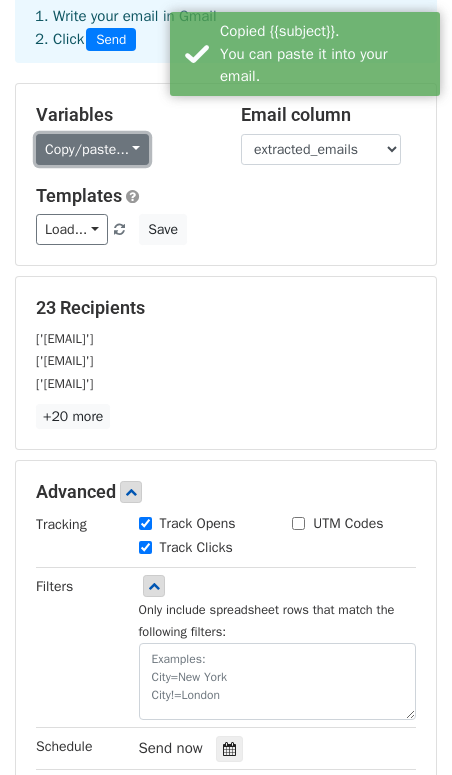 click on "Copy/paste..." at bounding box center [92, 149] 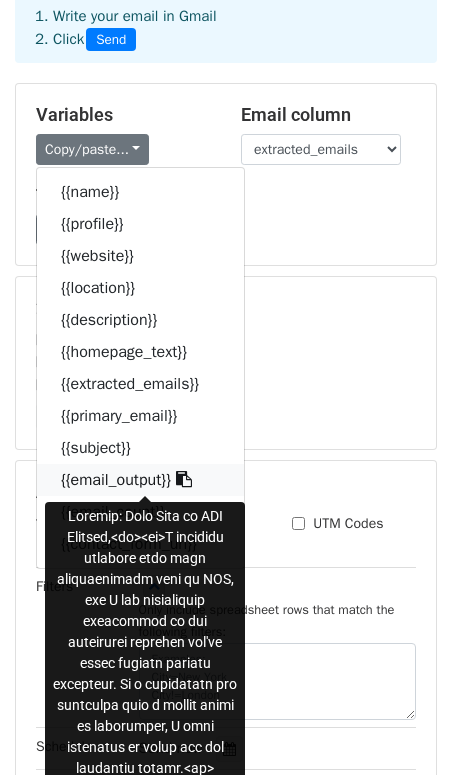 click at bounding box center [184, 479] 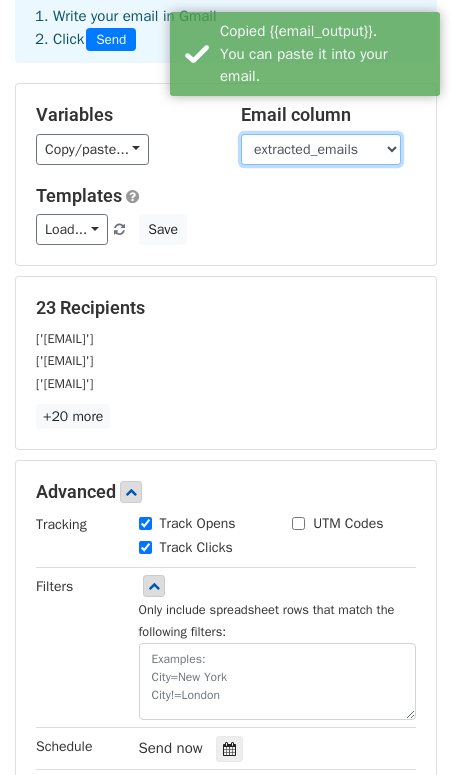 click on "name
profile
website
location
description
homepage_text
extracted_emails
primary_email
subject
email_output
email_count
contact_form_url" at bounding box center (321, 149) 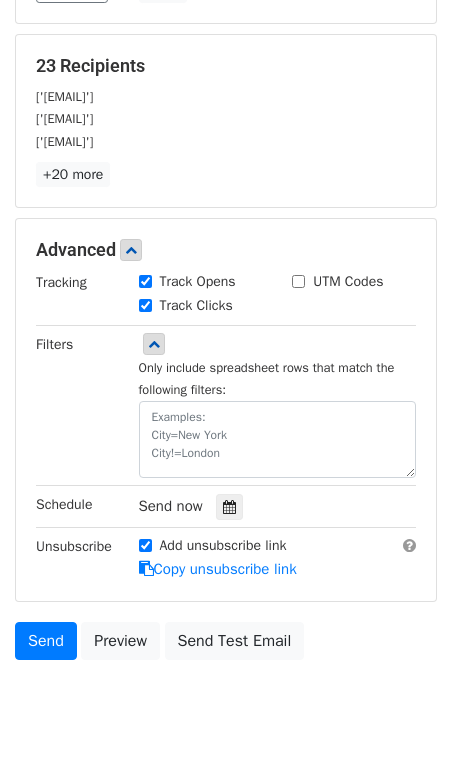 scroll, scrollTop: 363, scrollLeft: 0, axis: vertical 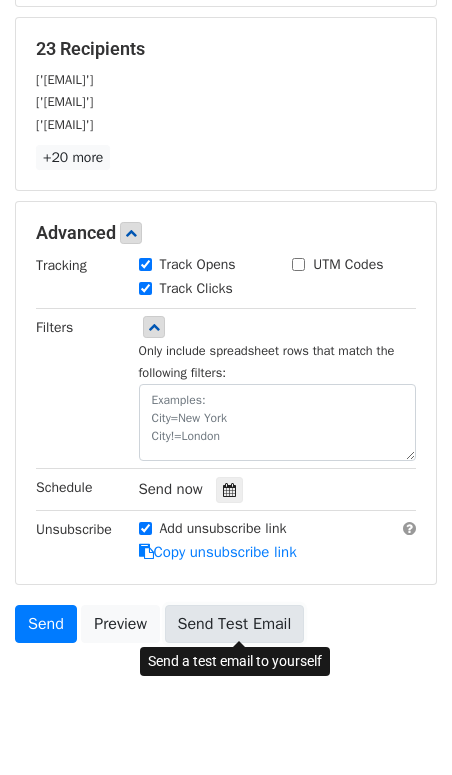 click on "Send Test Email" at bounding box center [235, 624] 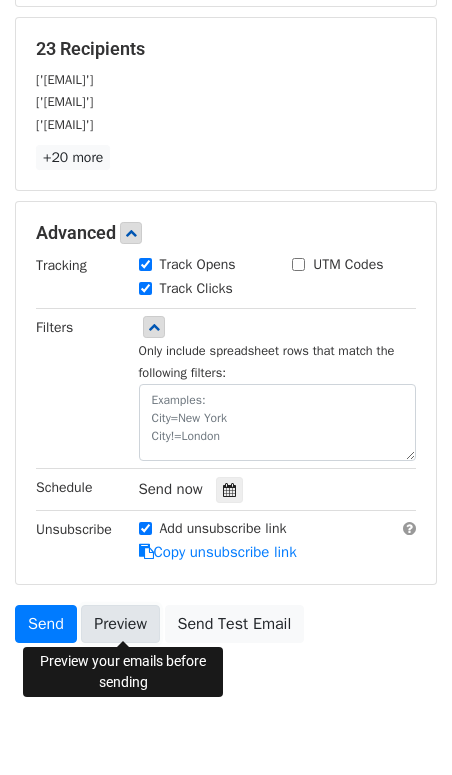 click on "Preview" at bounding box center [120, 624] 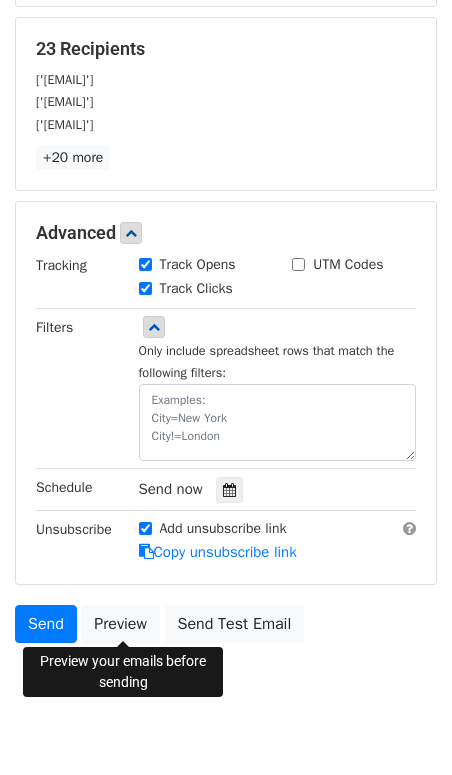 click on "UTM Codes" at bounding box center [298, 264] 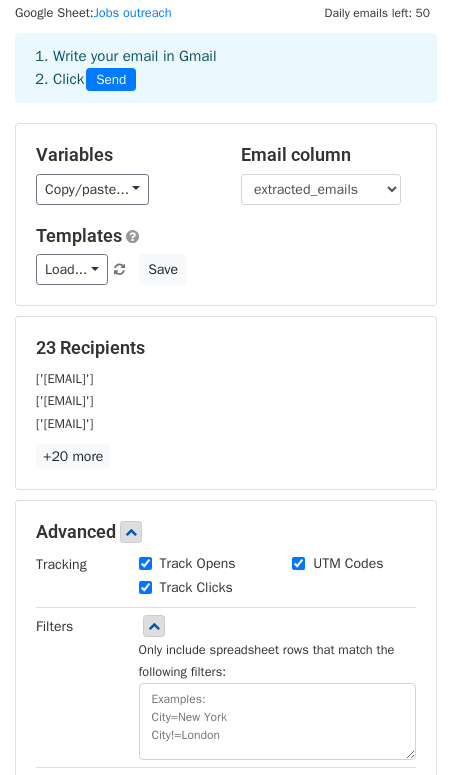 scroll, scrollTop: 60, scrollLeft: 0, axis: vertical 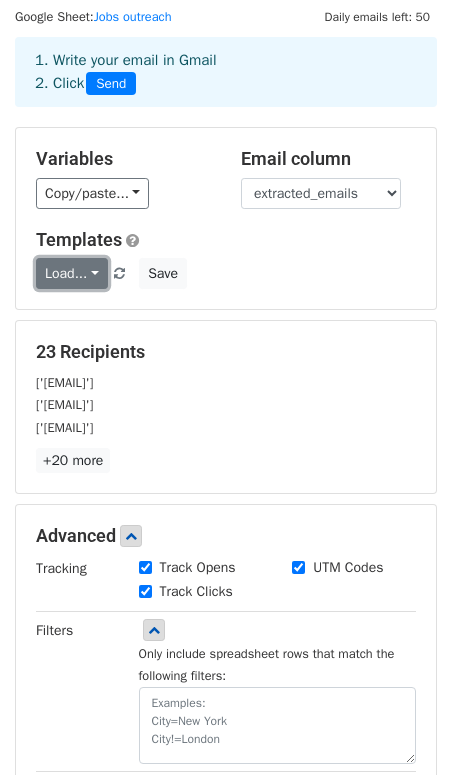 click on "Load..." at bounding box center (72, 273) 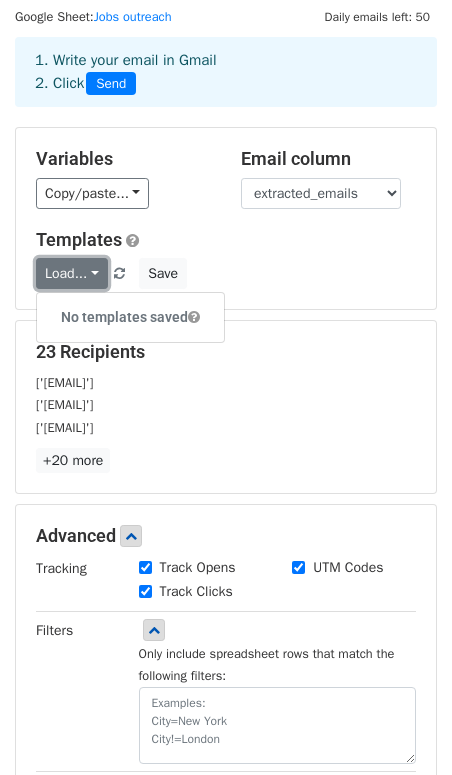 click on "Load..." at bounding box center [72, 273] 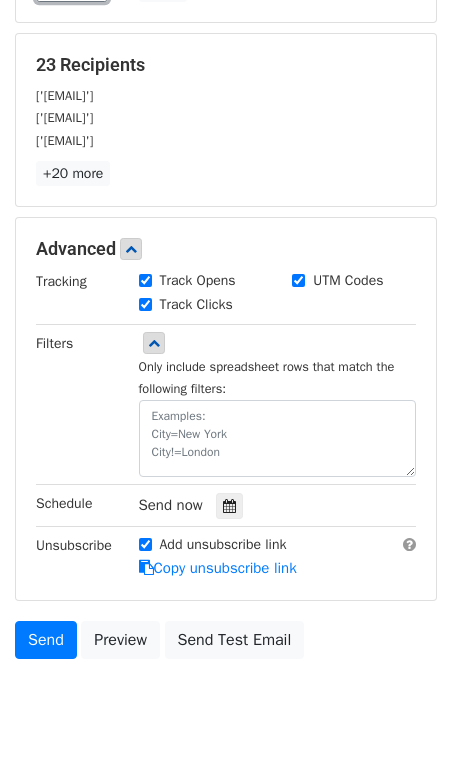 scroll, scrollTop: 399, scrollLeft: 0, axis: vertical 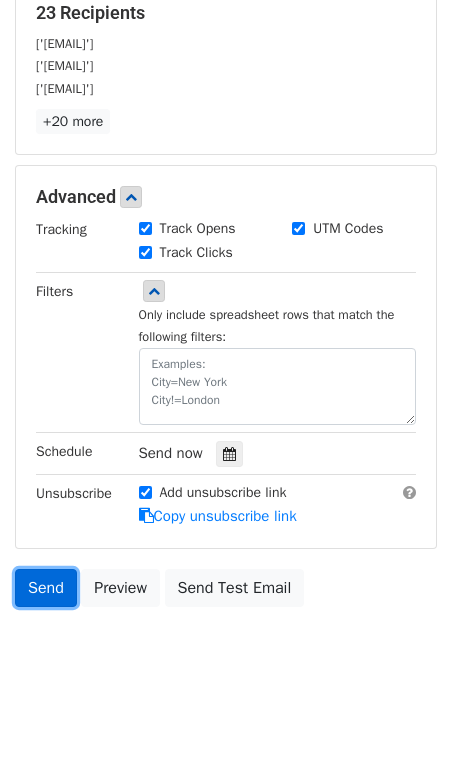 click on "Send" at bounding box center (46, 588) 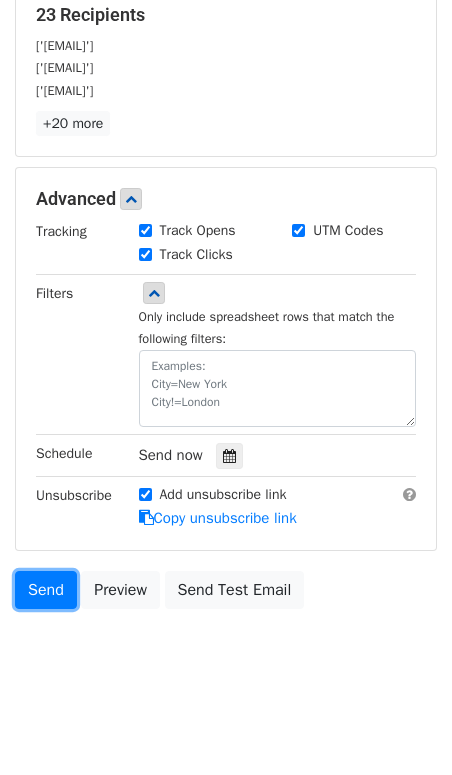 scroll, scrollTop: 399, scrollLeft: 0, axis: vertical 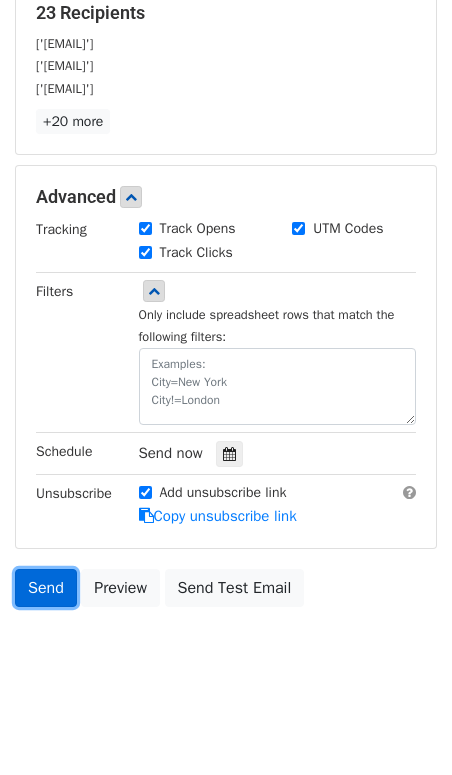click on "Send" at bounding box center [46, 588] 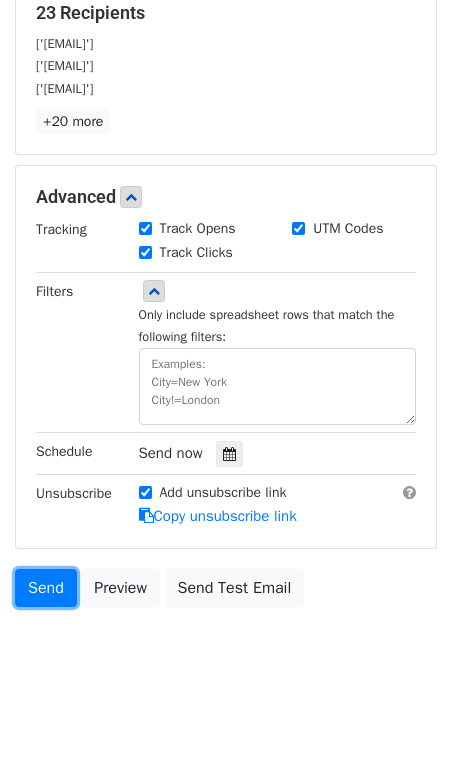 scroll, scrollTop: 0, scrollLeft: 0, axis: both 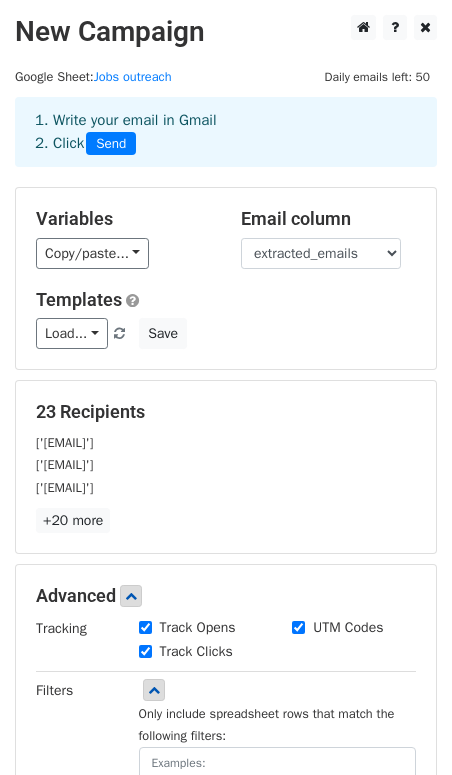click on "1. Write your email in Gmail
2. Click
Send" at bounding box center (226, 132) 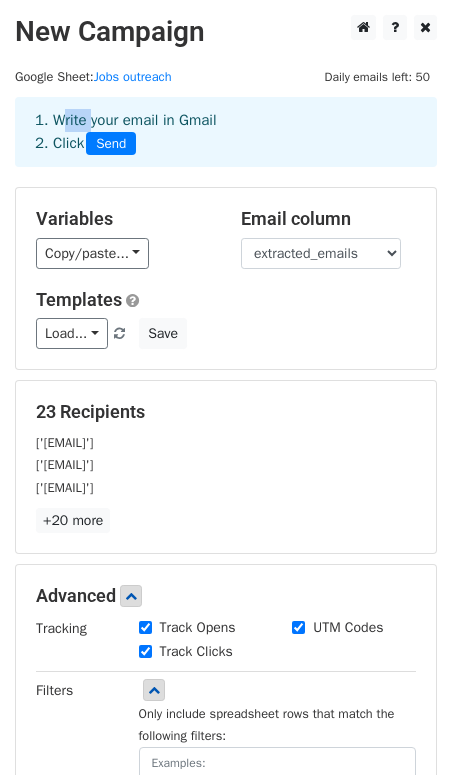 click on "1. Write your email in Gmail
2. Click
Send" at bounding box center (226, 132) 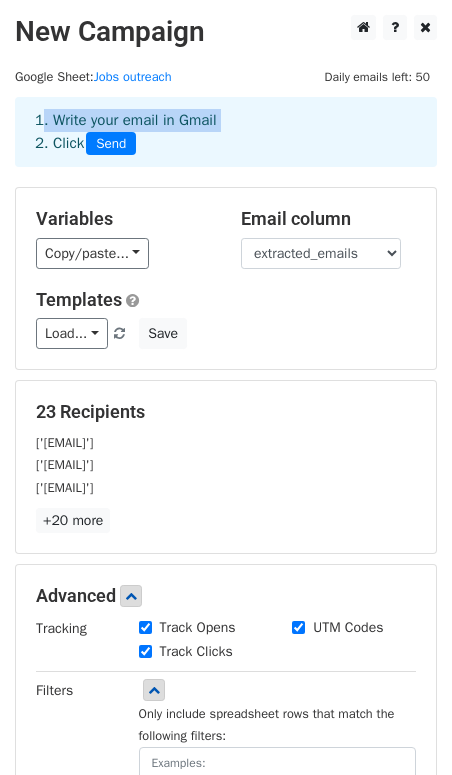 click on "Send" at bounding box center [111, 144] 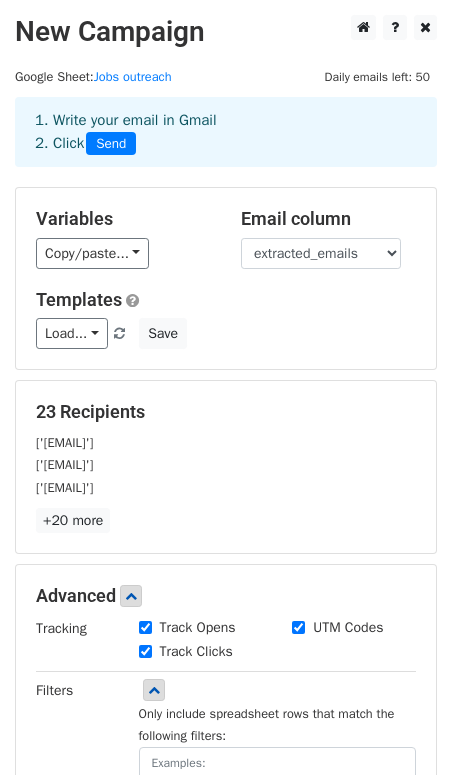click on "Send" at bounding box center (111, 144) 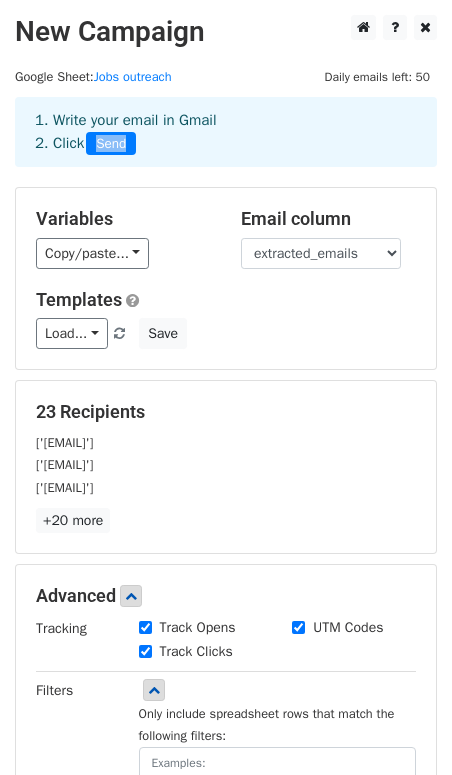 scroll, scrollTop: 399, scrollLeft: 0, axis: vertical 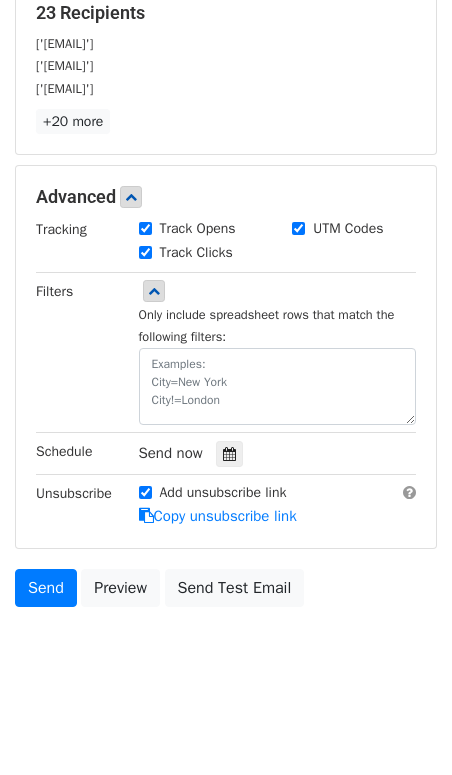 click on "New Campaign
Daily emails left: 50
Google Sheet:
Jobs outreach
1. Write your email in Gmail
2. Click
Send
Variables
Copy/paste...
{{name}}
{{profile}}
{{website}}
{{location}}
{{description}}
{{homepage_text}}
{{extracted_emails}}
{{primary_email}}
{{subject}}
{{email_output}}
{{email_count}}
{{contact_form_url}}
Email column
name
profile
website
location
description
homepage_text
extracted_emails
primary_email
subject
email_output
email_count
contact_form_url
Templates
Load...
No templates saved
Save
23 Recipients
['contact@ddm.ro']
['hello@solcode.net']
['marketing@raspberryitservices.com']
+20 more
23 Recipients
×
['contact@ddm.ro']
['hello@solcode.net']" at bounding box center [226, 156] 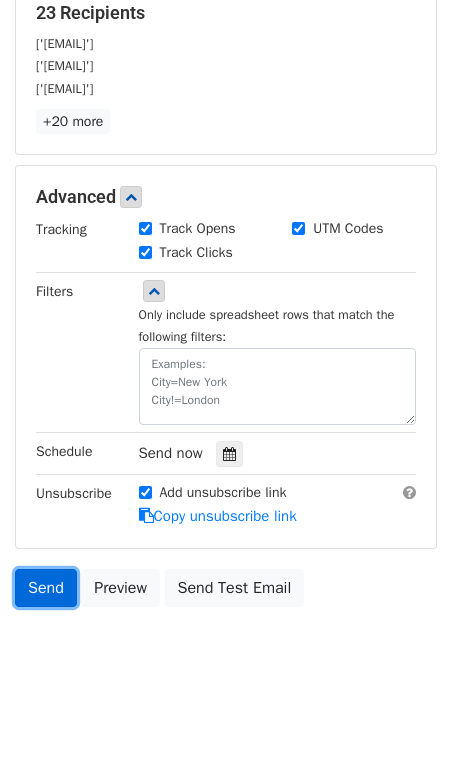 click on "Send" at bounding box center [46, 588] 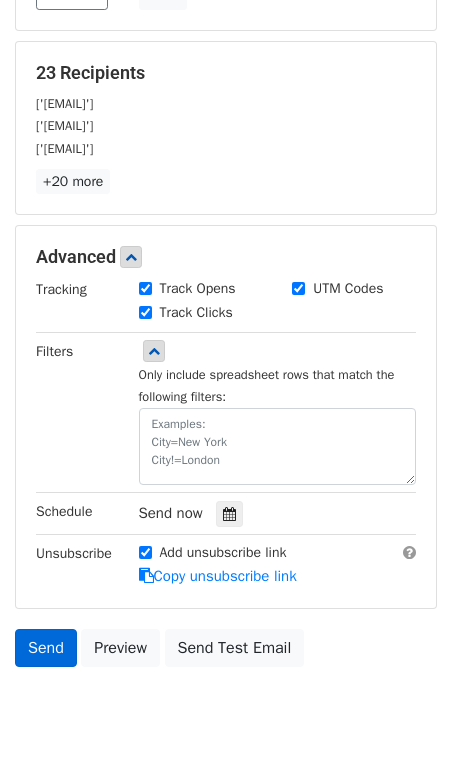 scroll, scrollTop: 399, scrollLeft: 0, axis: vertical 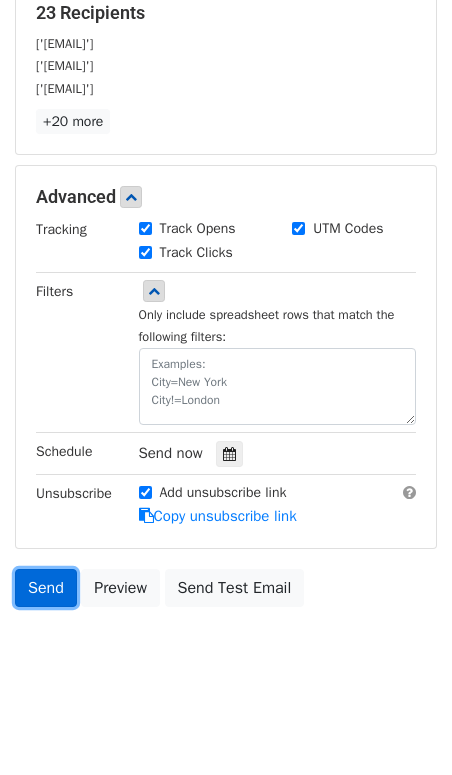click on "Send" at bounding box center (46, 588) 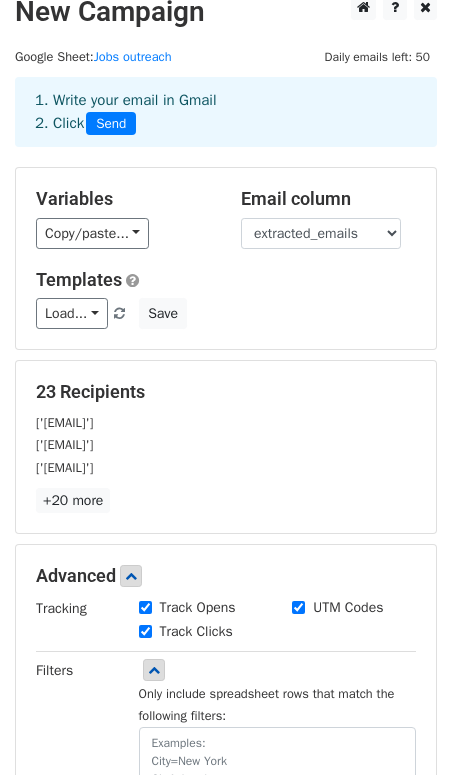 scroll, scrollTop: 0, scrollLeft: 0, axis: both 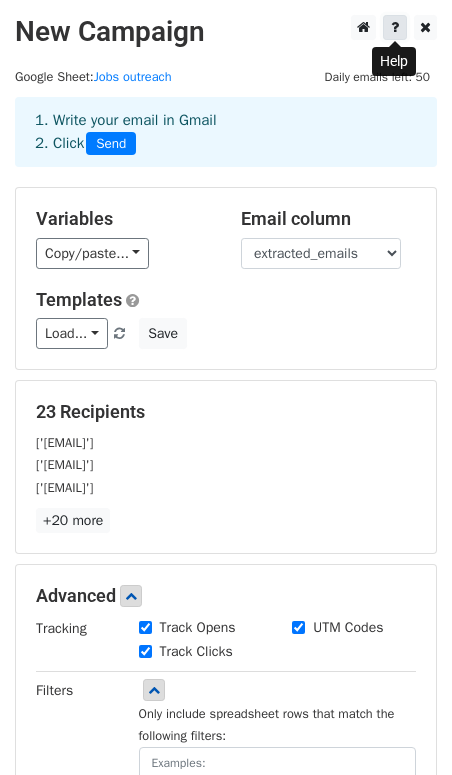 click at bounding box center (395, 27) 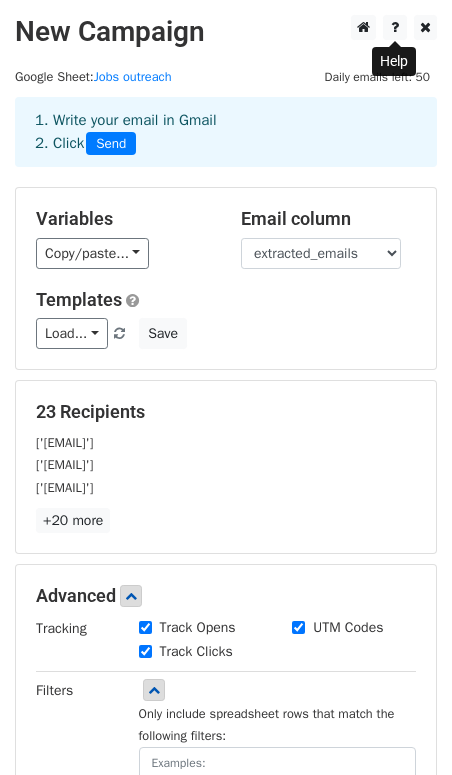 click on "1. Write your email in Gmail
2. Click
Send" at bounding box center [226, 132] 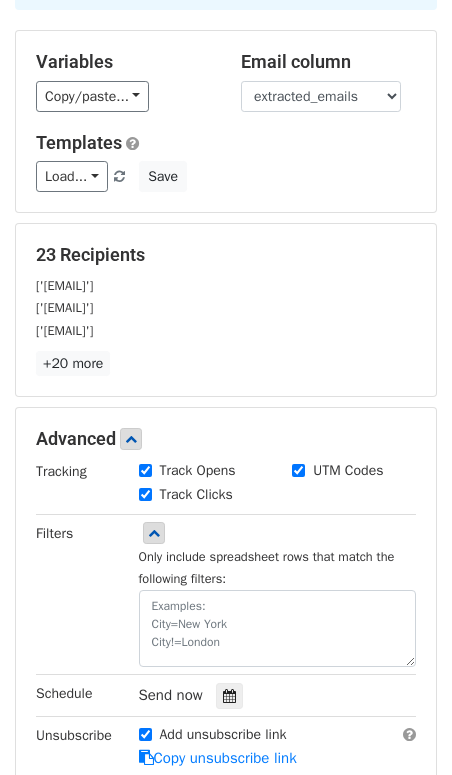 scroll, scrollTop: 158, scrollLeft: 0, axis: vertical 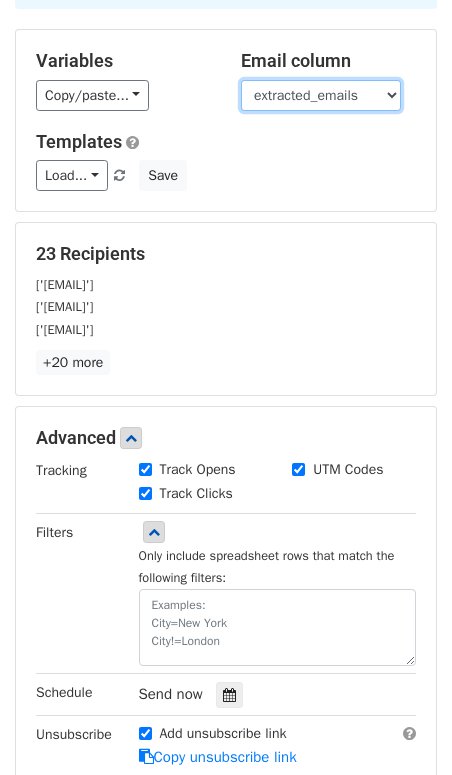 click on "name
profile
website
location
description
homepage_text
extracted_emails
primary_email
subject
email_output
email_count
contact_form_url" at bounding box center [321, 95] 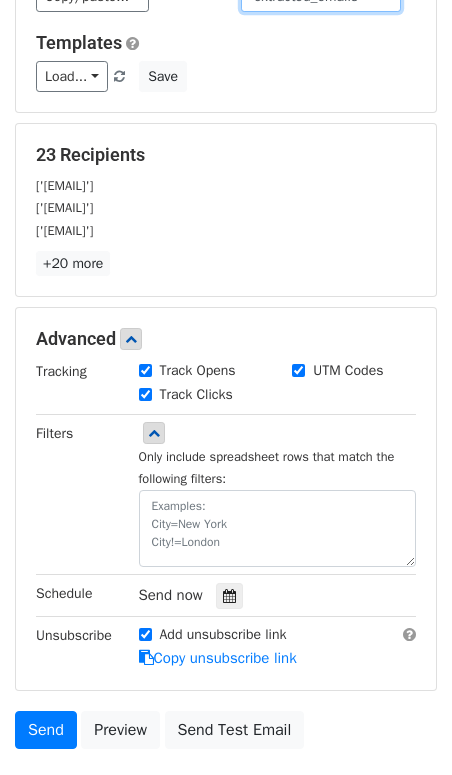 scroll, scrollTop: 282, scrollLeft: 0, axis: vertical 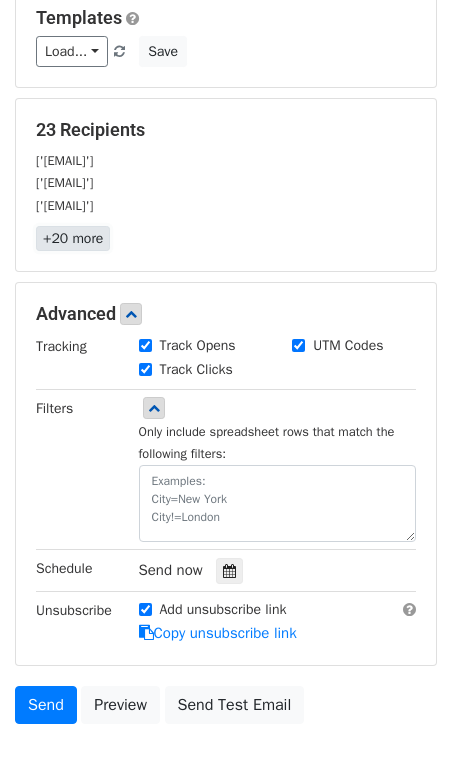 click on "+20 more" at bounding box center [73, 238] 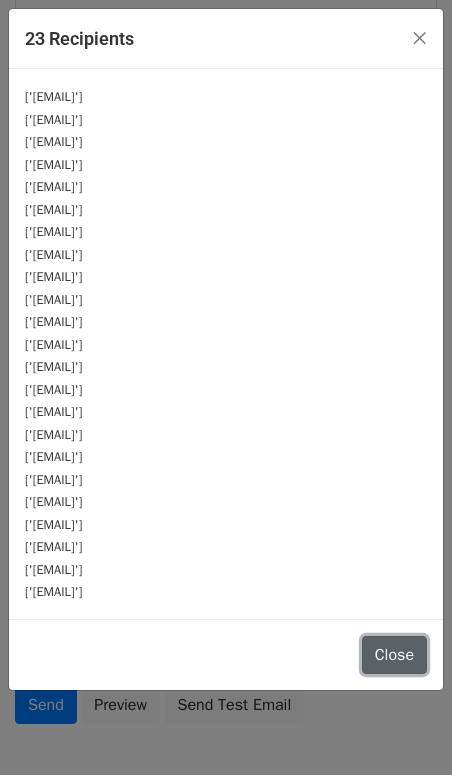 click on "Close" at bounding box center [394, 655] 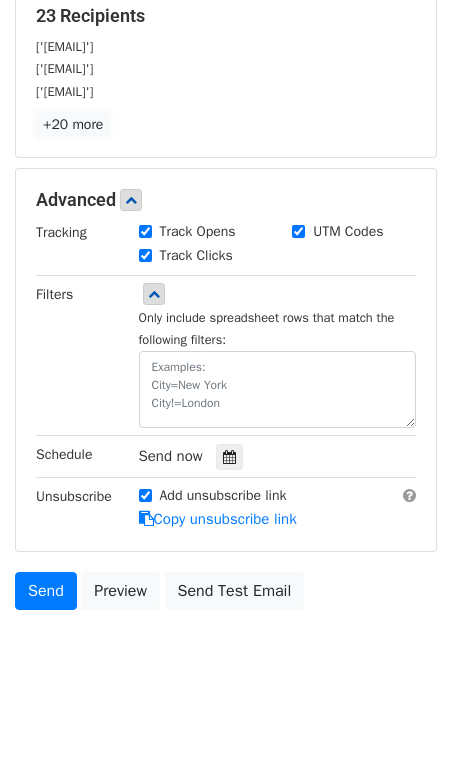 scroll, scrollTop: 397, scrollLeft: 0, axis: vertical 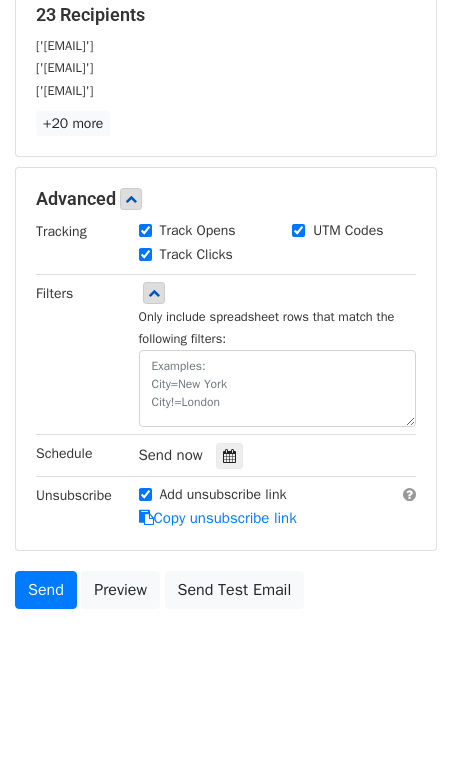 click on "Send now" at bounding box center [171, 455] 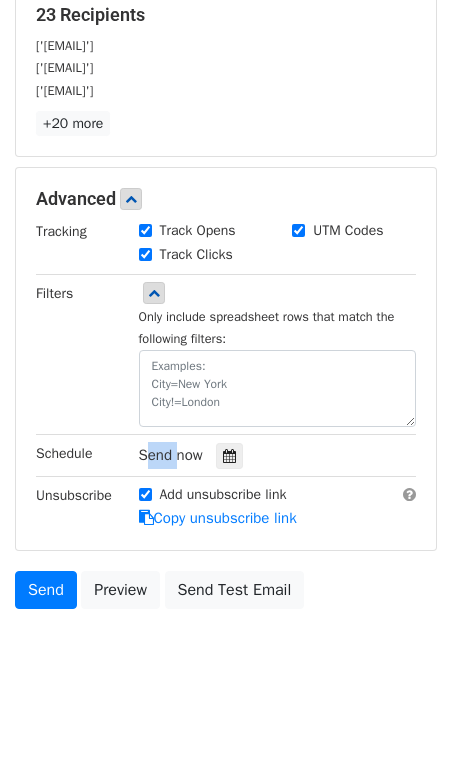 click on "Send now" at bounding box center [171, 455] 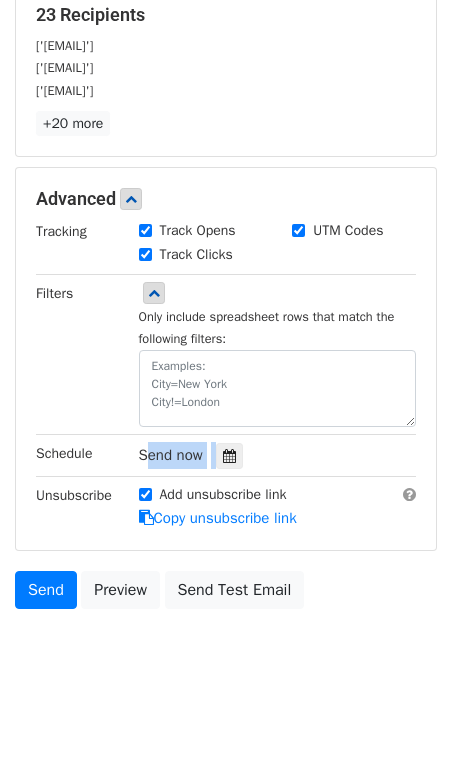 click on "Send now" at bounding box center [171, 455] 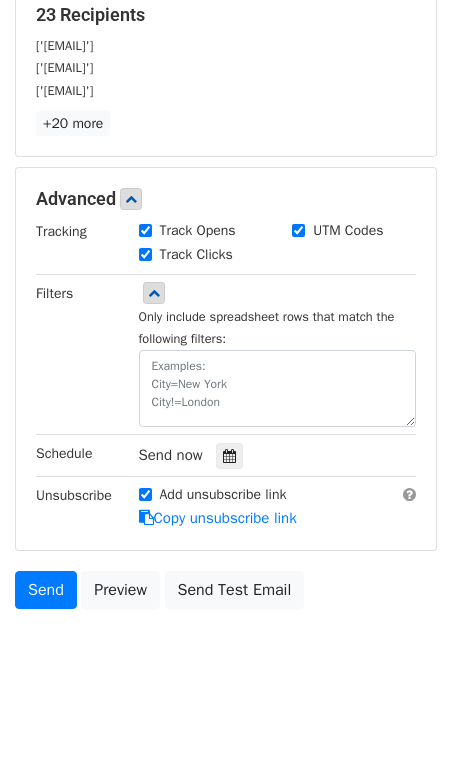 click on "Send now" at bounding box center [171, 455] 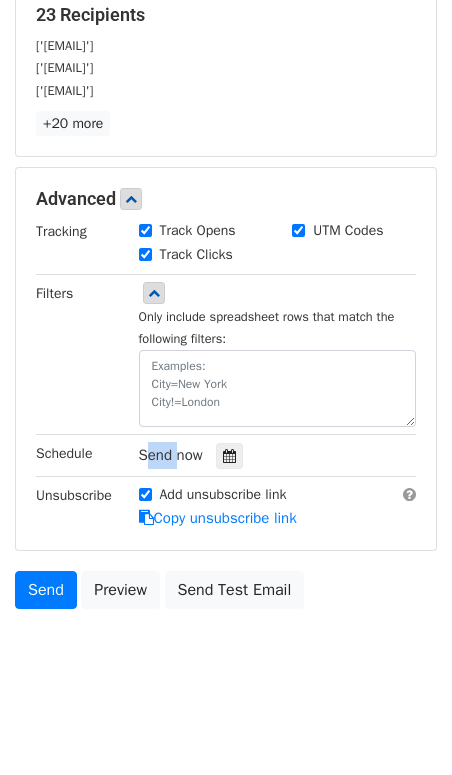click on "Send now" at bounding box center (171, 455) 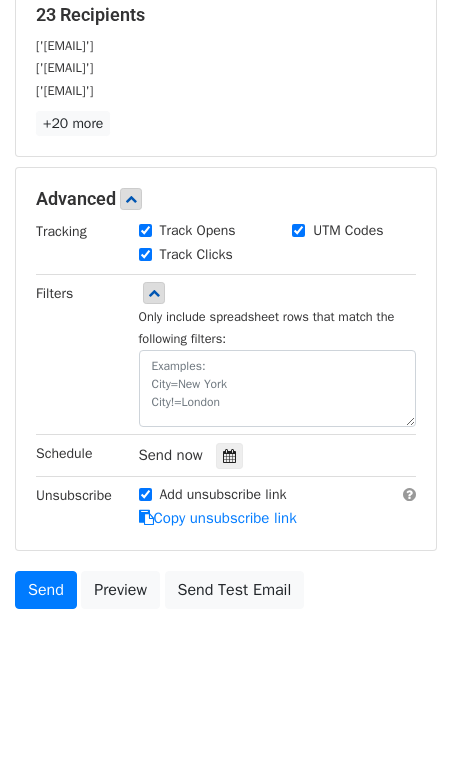 drag, startPoint x: 159, startPoint y: 457, endPoint x: 186, endPoint y: 457, distance: 27 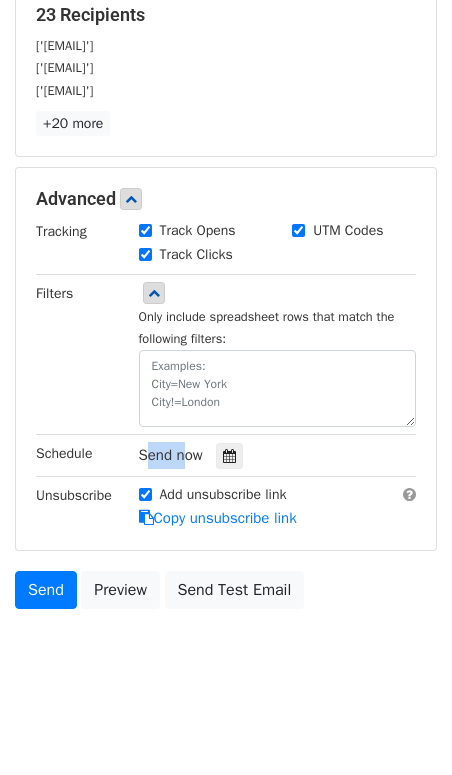 drag, startPoint x: 150, startPoint y: 455, endPoint x: 177, endPoint y: 455, distance: 27 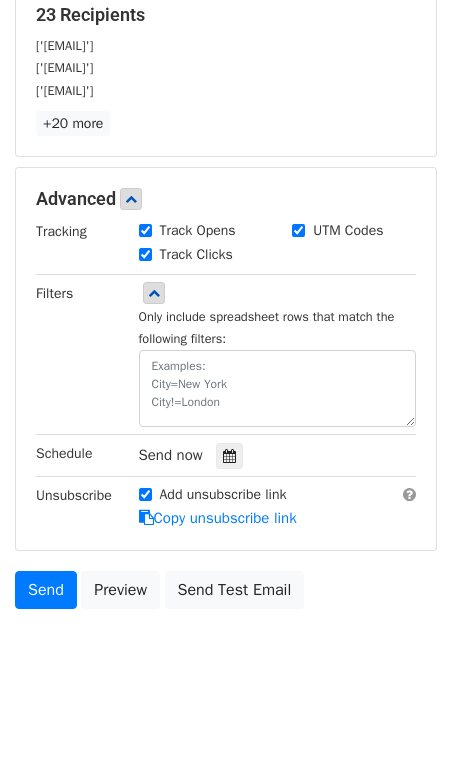 click on "Send now" at bounding box center [171, 455] 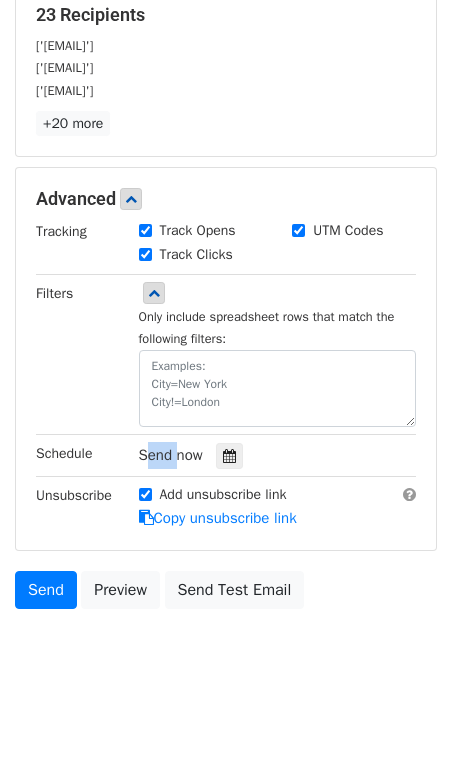 click on "Send now" at bounding box center (171, 455) 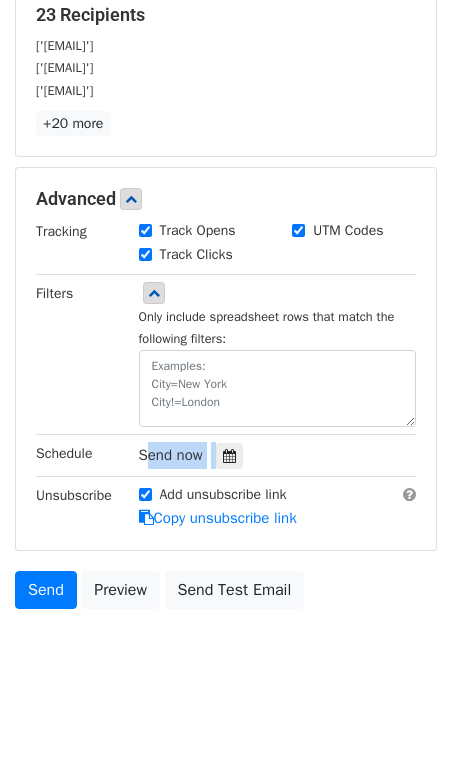 click on "Send now" at bounding box center (171, 455) 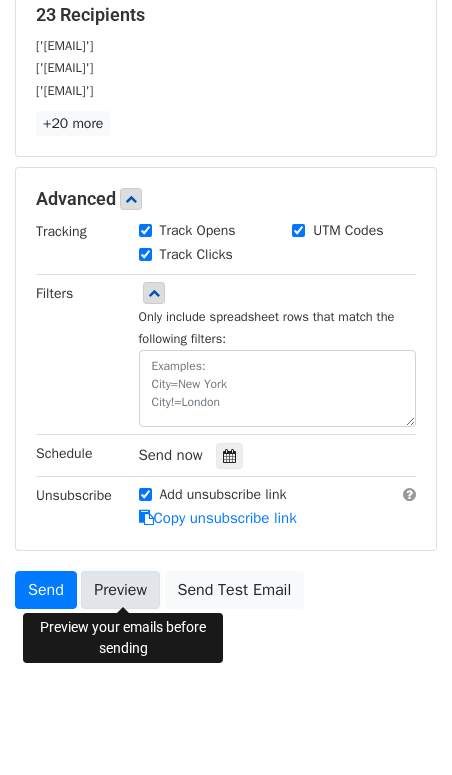 click on "Preview" at bounding box center (120, 590) 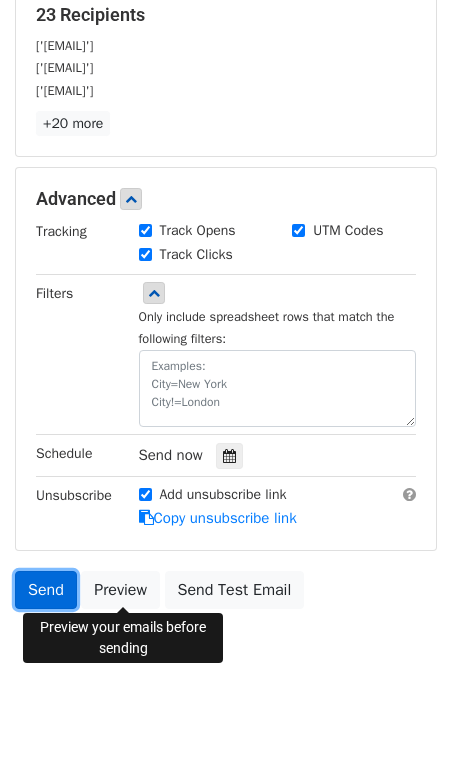 click on "Send" at bounding box center (46, 590) 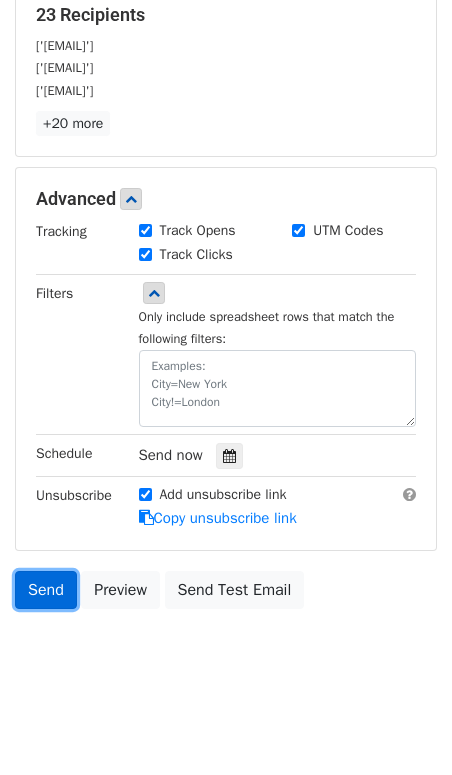 click on "Send" at bounding box center [46, 590] 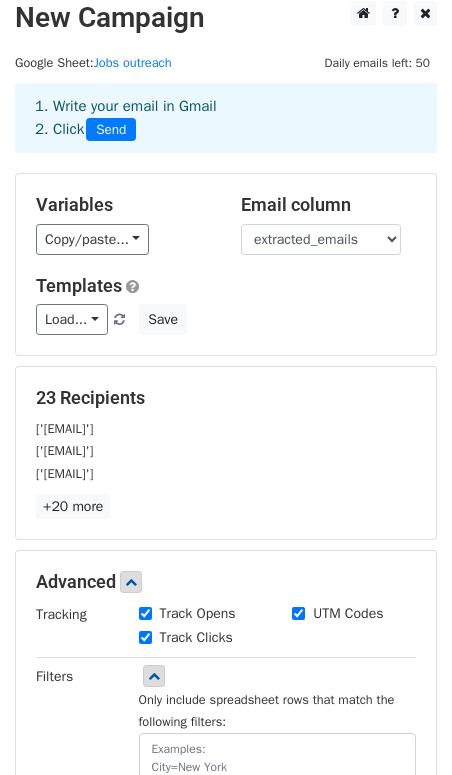 scroll, scrollTop: 0, scrollLeft: 0, axis: both 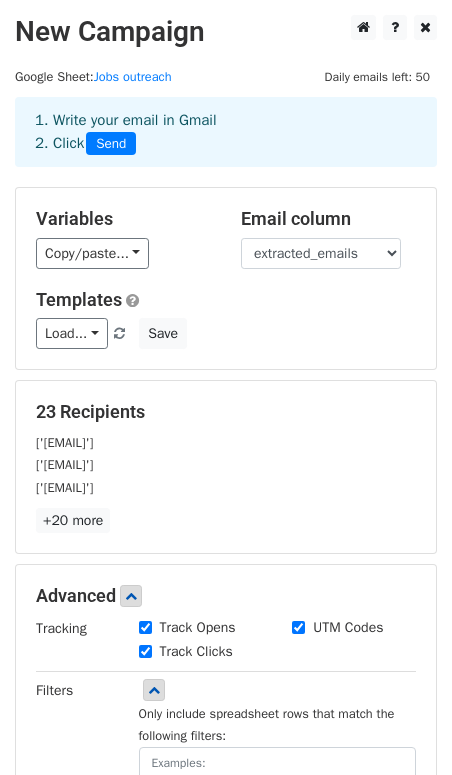 click on "Send" at bounding box center (111, 144) 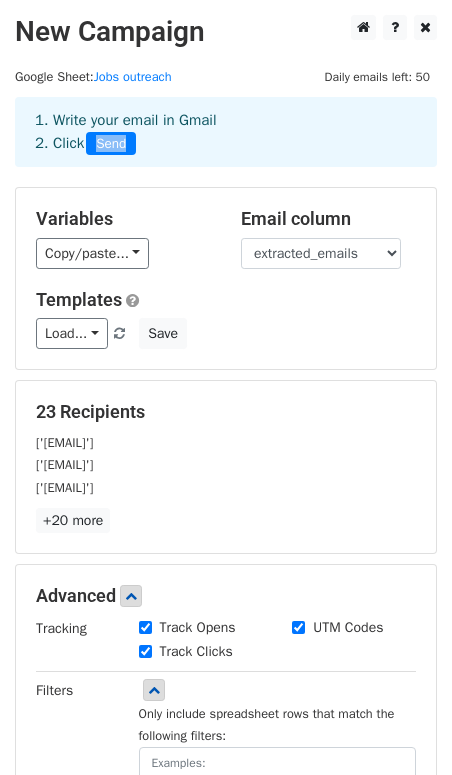 click on "Send" at bounding box center [111, 144] 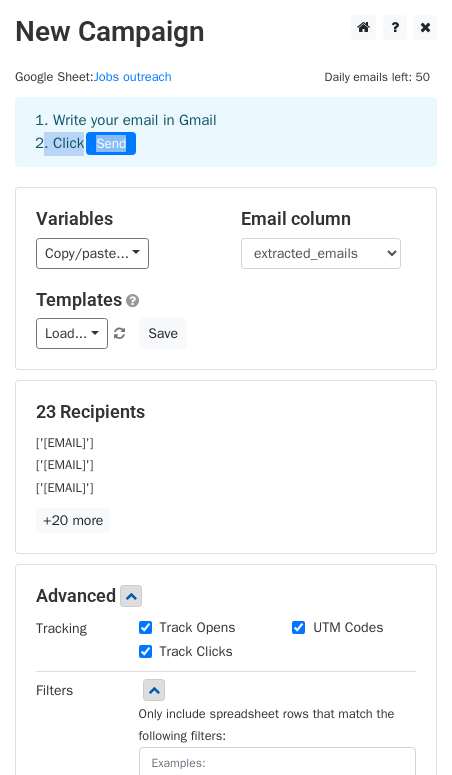 click on "Send" at bounding box center (111, 144) 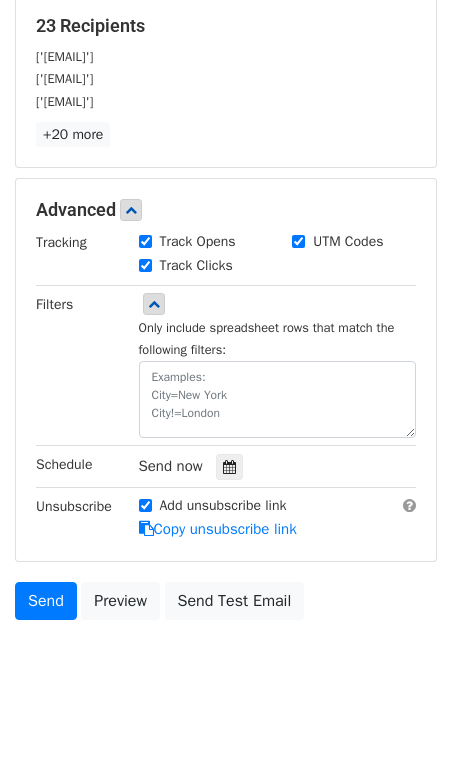 scroll, scrollTop: 399, scrollLeft: 0, axis: vertical 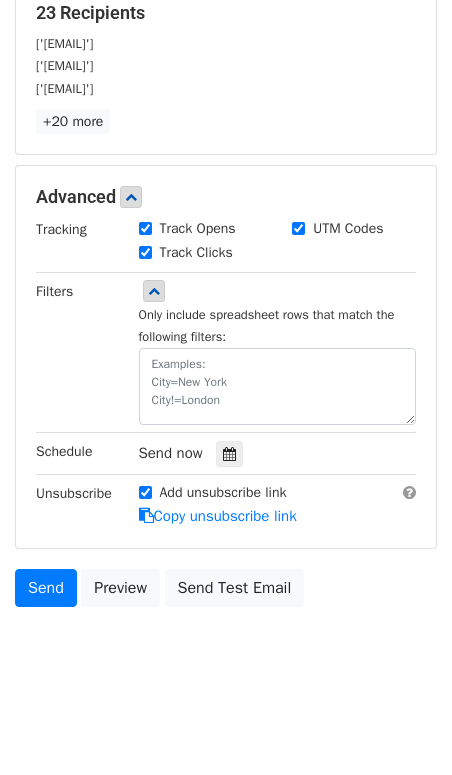 click on "Send now" at bounding box center [171, 453] 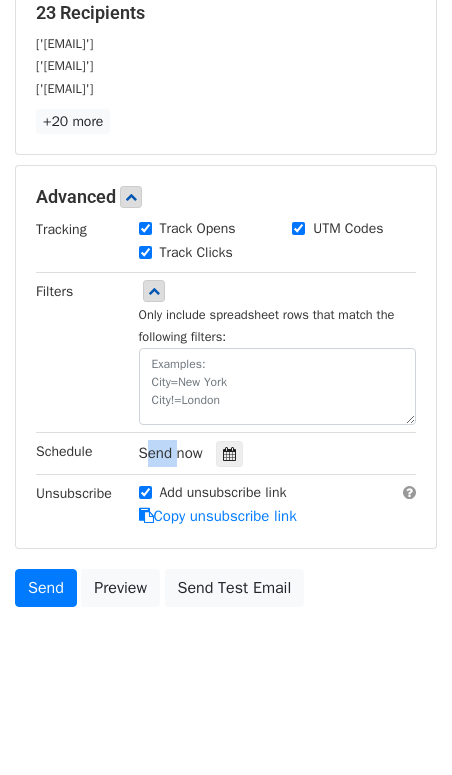 click on "Send now" at bounding box center [171, 453] 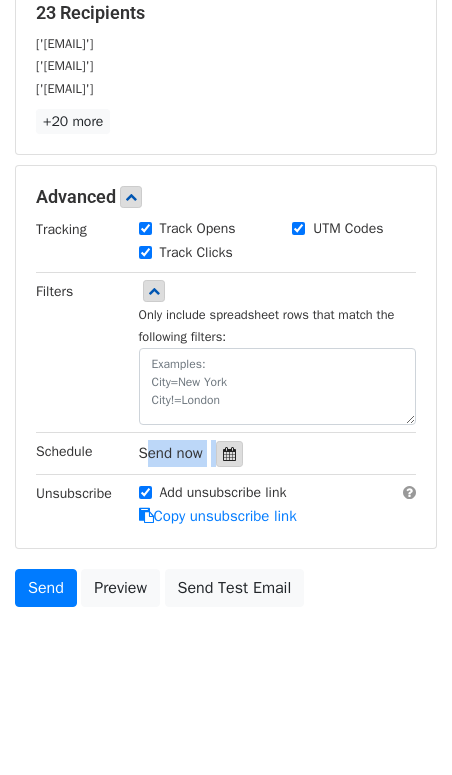 click at bounding box center (229, 454) 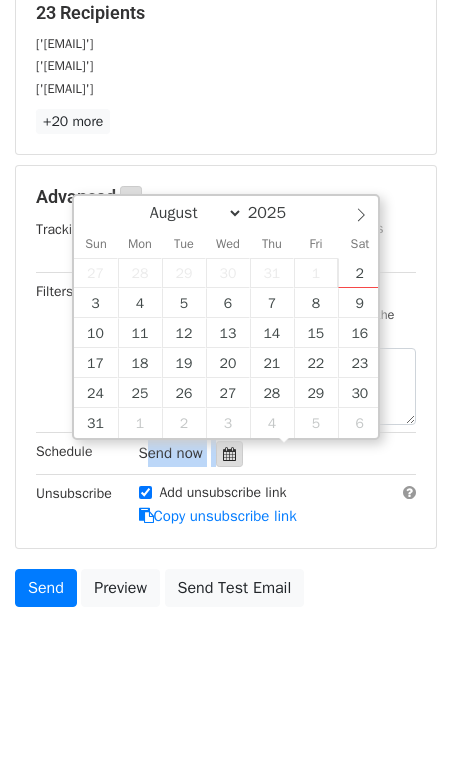 click at bounding box center [229, 454] 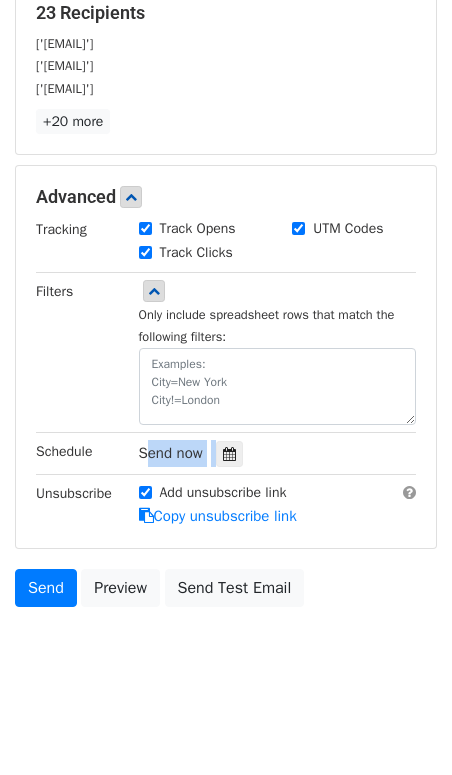 click on "Unsubscribe" at bounding box center (72, 505) 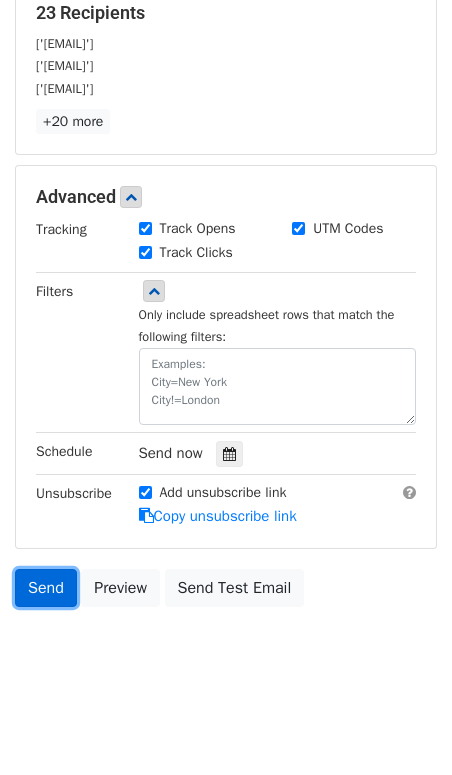 click on "Send" at bounding box center (46, 588) 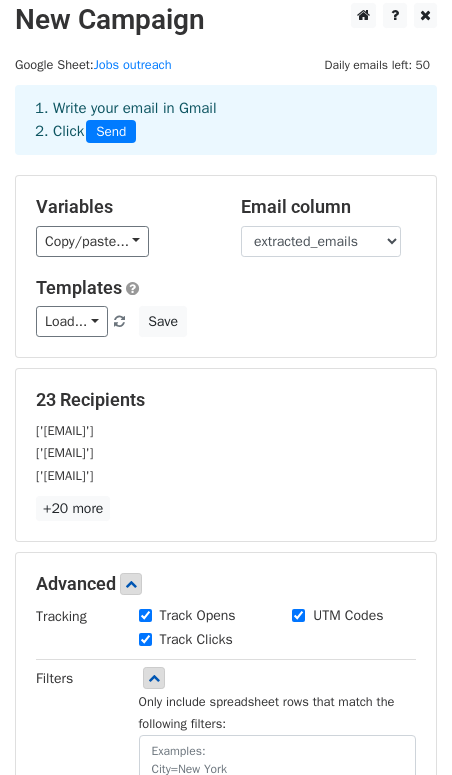 scroll, scrollTop: 0, scrollLeft: 0, axis: both 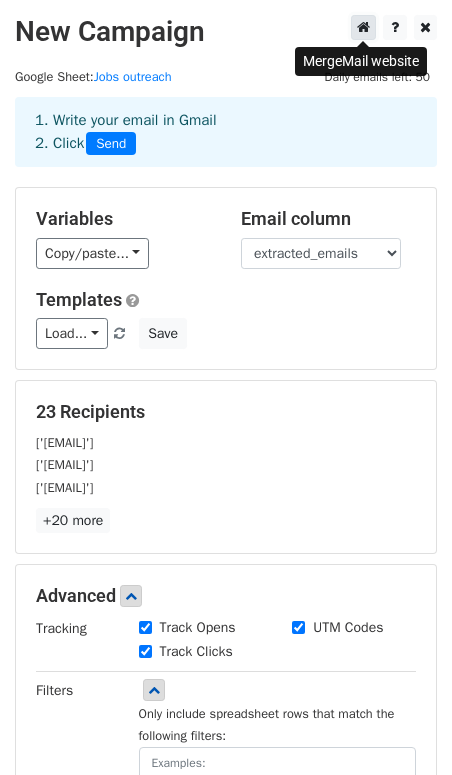 click at bounding box center [363, 27] 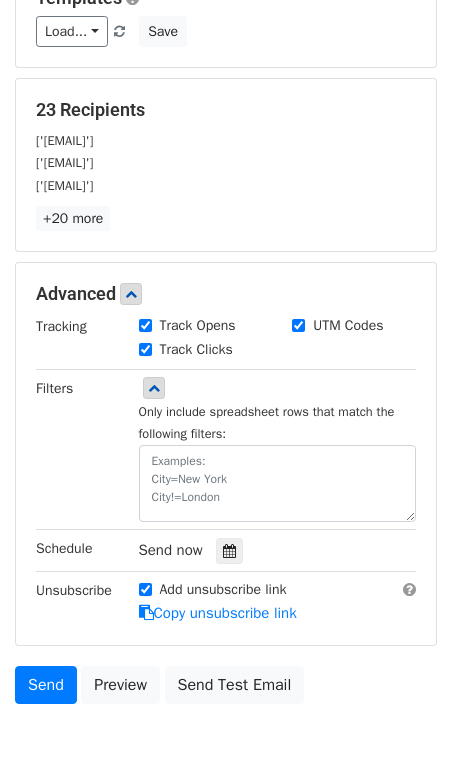 scroll, scrollTop: 399, scrollLeft: 0, axis: vertical 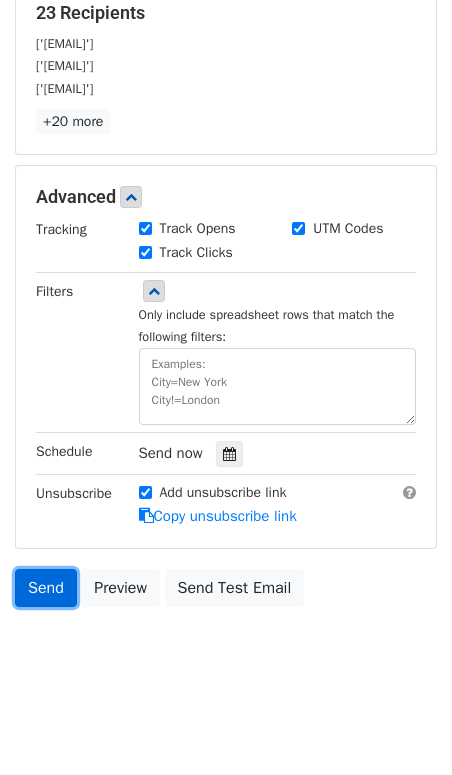 click on "Send" at bounding box center (46, 588) 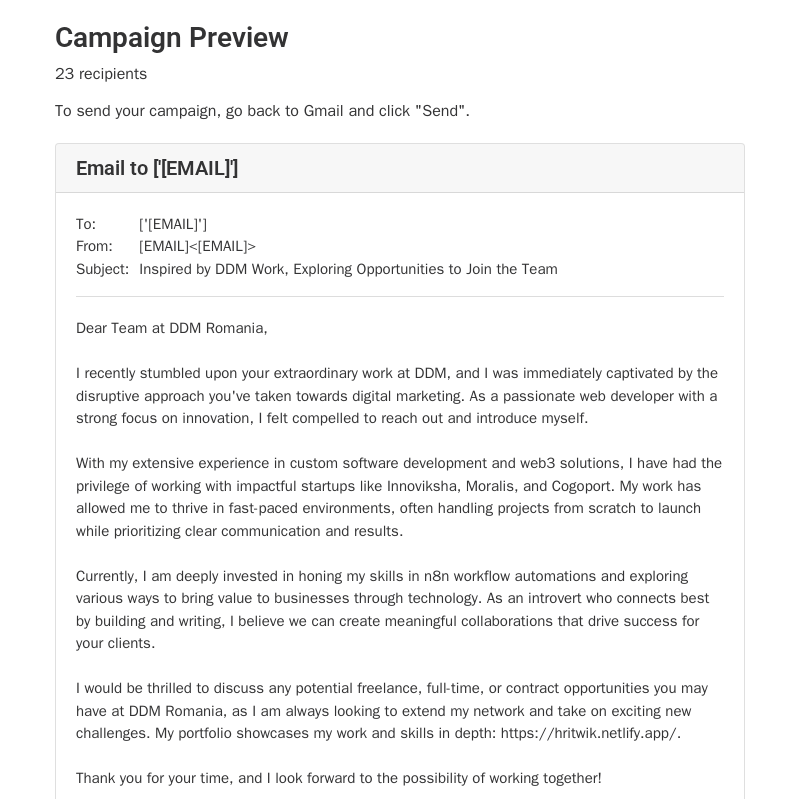 scroll, scrollTop: 0, scrollLeft: 0, axis: both 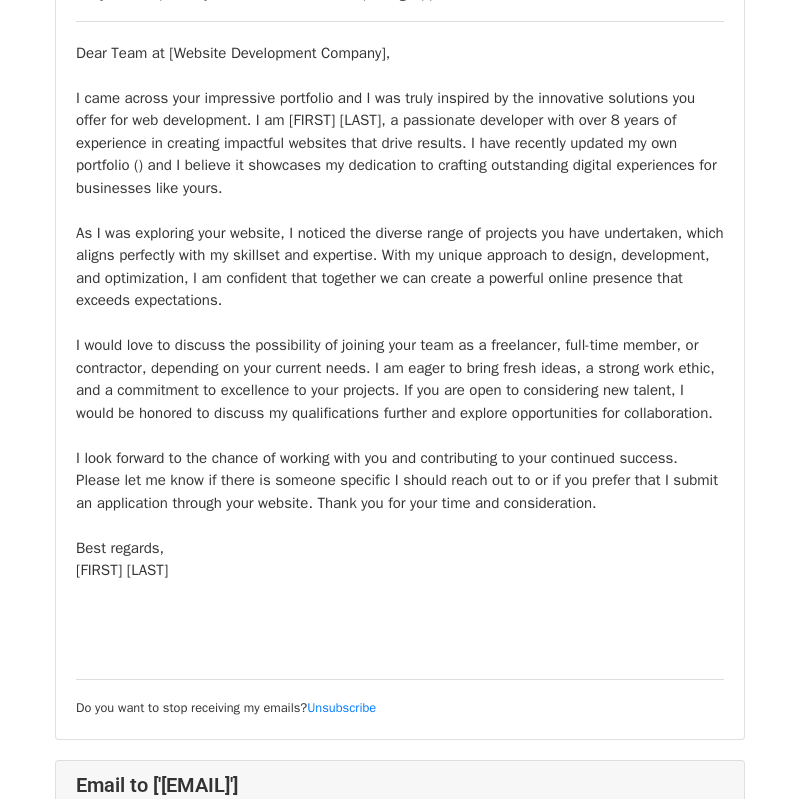 click on "Dear Team at [Website Development Company], I came across your impressive portfolio and I was truly inspired by the innovative solutions you offer for web development. I am Hritwik Tripathi, a passionate developer with over 8 years of experience in creating impactful websites that drive results. I have recently updated my own portfolio ( ) and I believe it showcases my dedication to crafting outstanding digital experiences for businesses like yours. As I was exploring your website, I noticed the diverse range of projects you have undertaken, which aligns perfectly with my skillset and expertise. With my unique approach to design, development, and optimization, I am confident that together we can create a powerful online presence that exceeds expectations. Best regards, Hritwik Tripathi
Do you want to stop receiving my emails?
Unsubscribe" at bounding box center (400, 380) 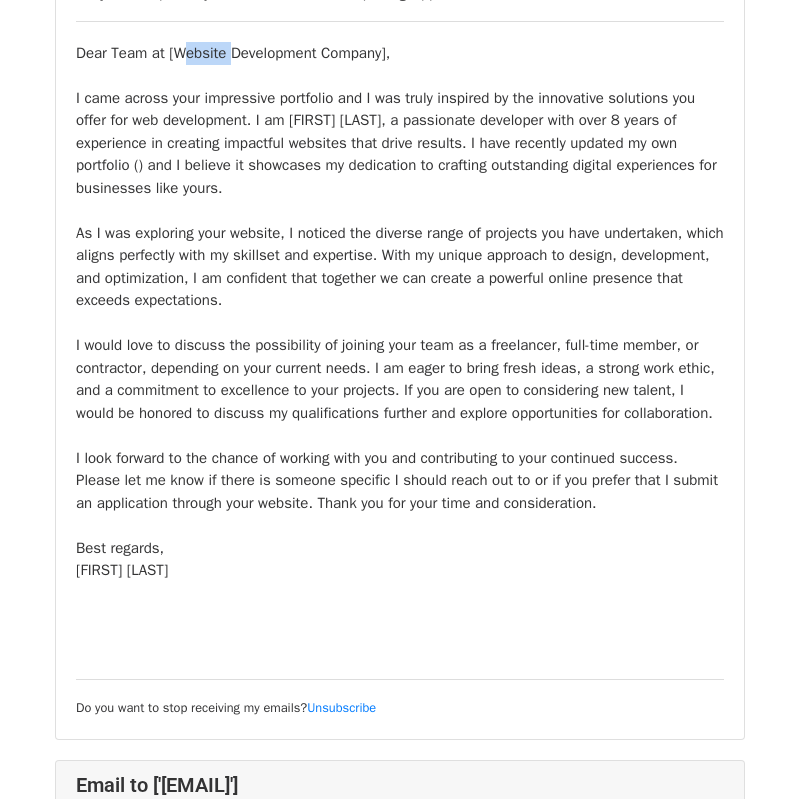 click on "Dear Team at [Website Development Company], I came across your impressive portfolio and I was truly inspired by the innovative solutions you offer for web development. I am Hritwik Tripathi, a passionate developer with over 8 years of experience in creating impactful websites that drive results. I have recently updated my own portfolio ( ) and I believe it showcases my dedication to crafting outstanding digital experiences for businesses like yours. As I was exploring your website, I noticed the diverse range of projects you have undertaken, which aligns perfectly with my skillset and expertise. With my unique approach to design, development, and optimization, I am confident that together we can create a powerful online presence that exceeds expectations. Best regards, Hritwik Tripathi
Do you want to stop receiving my emails?
Unsubscribe" at bounding box center [400, 380] 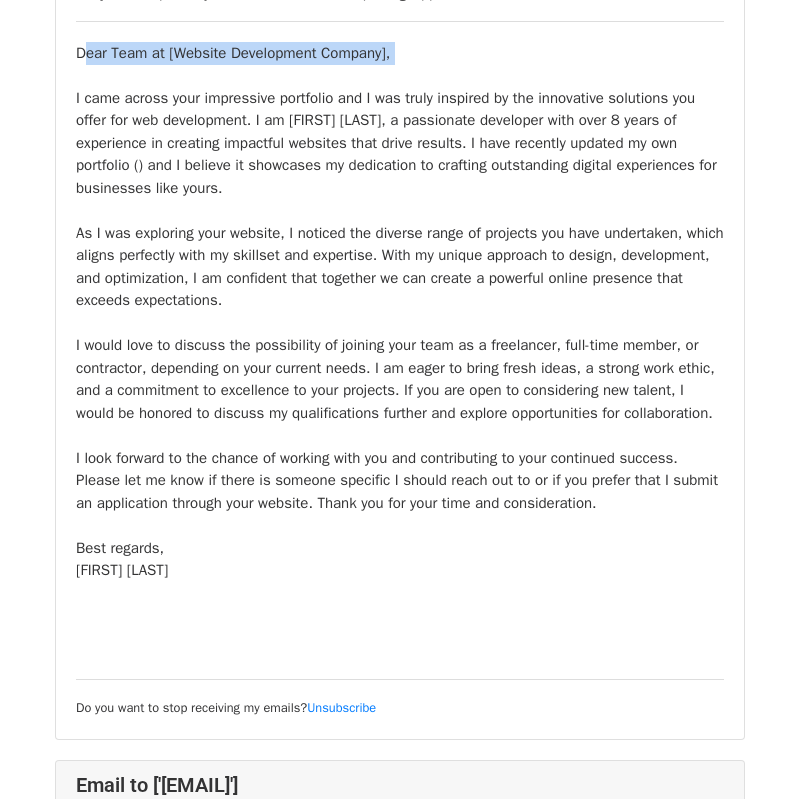 click on "Dear Team at [Website Development Company], I came across your impressive portfolio and I was truly inspired by the innovative solutions you offer for web development. I am Hritwik Tripathi, a passionate developer with over 8 years of experience in creating impactful websites that drive results. I have recently updated my own portfolio ( ) and I believe it showcases my dedication to crafting outstanding digital experiences for businesses like yours. As I was exploring your website, I noticed the diverse range of projects you have undertaken, which aligns perfectly with my skillset and expertise. With my unique approach to design, development, and optimization, I am confident that together we can create a powerful online presence that exceeds expectations. Best regards, Hritwik Tripathi
Do you want to stop receiving my emails?
Unsubscribe" at bounding box center (400, 380) 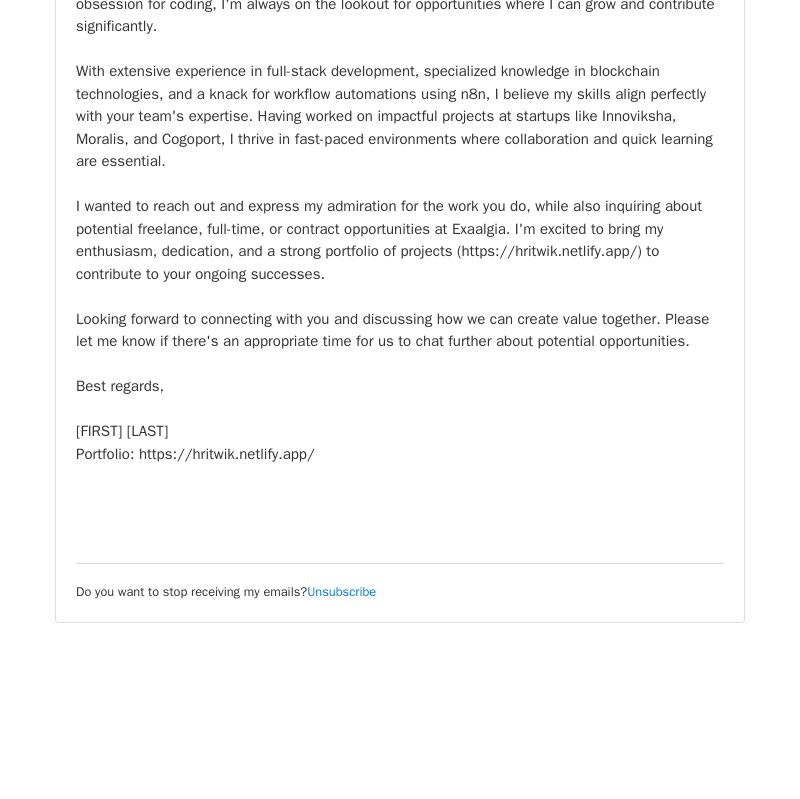 scroll, scrollTop: 20946, scrollLeft: 0, axis: vertical 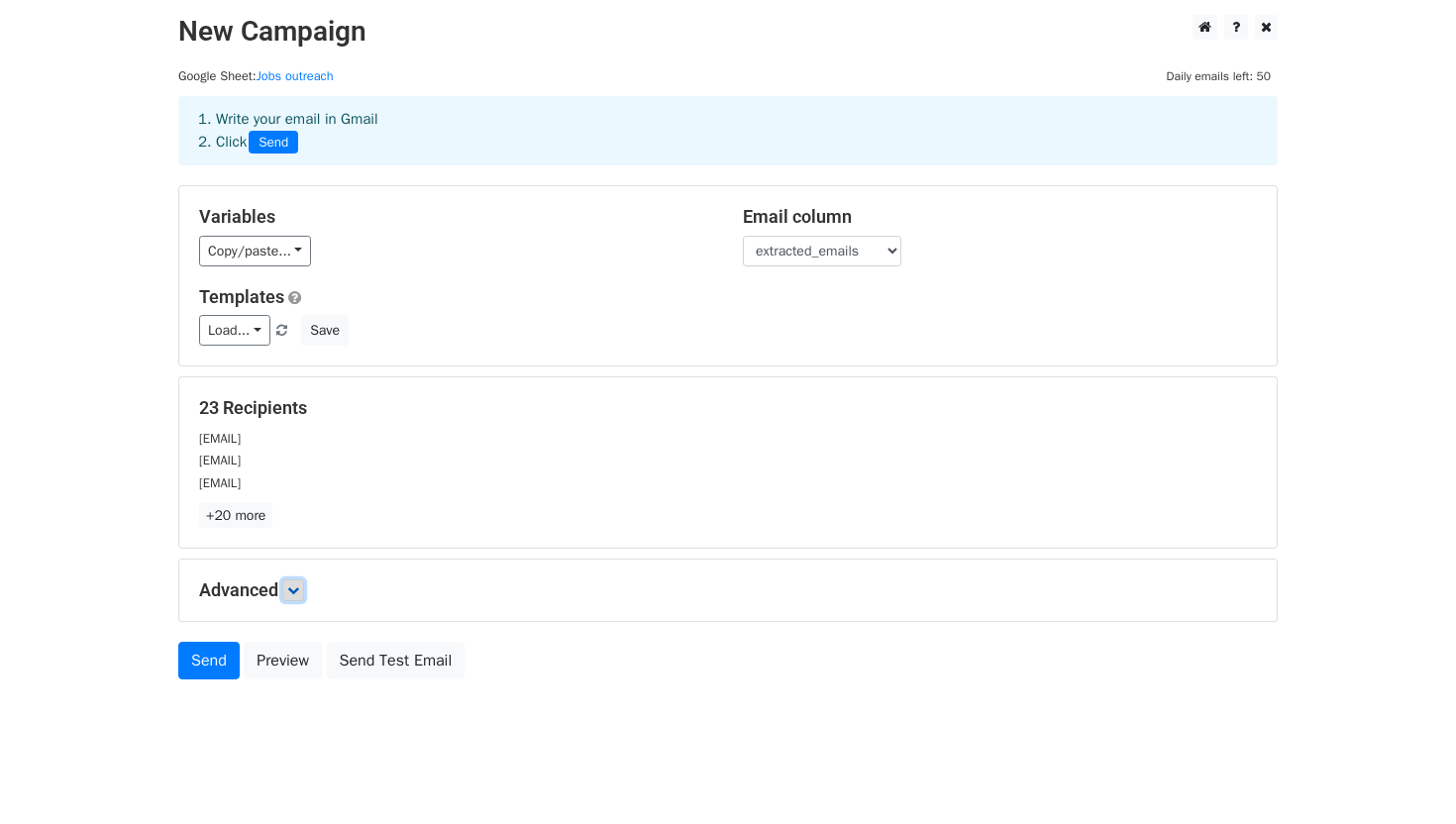 click at bounding box center (293, 590) 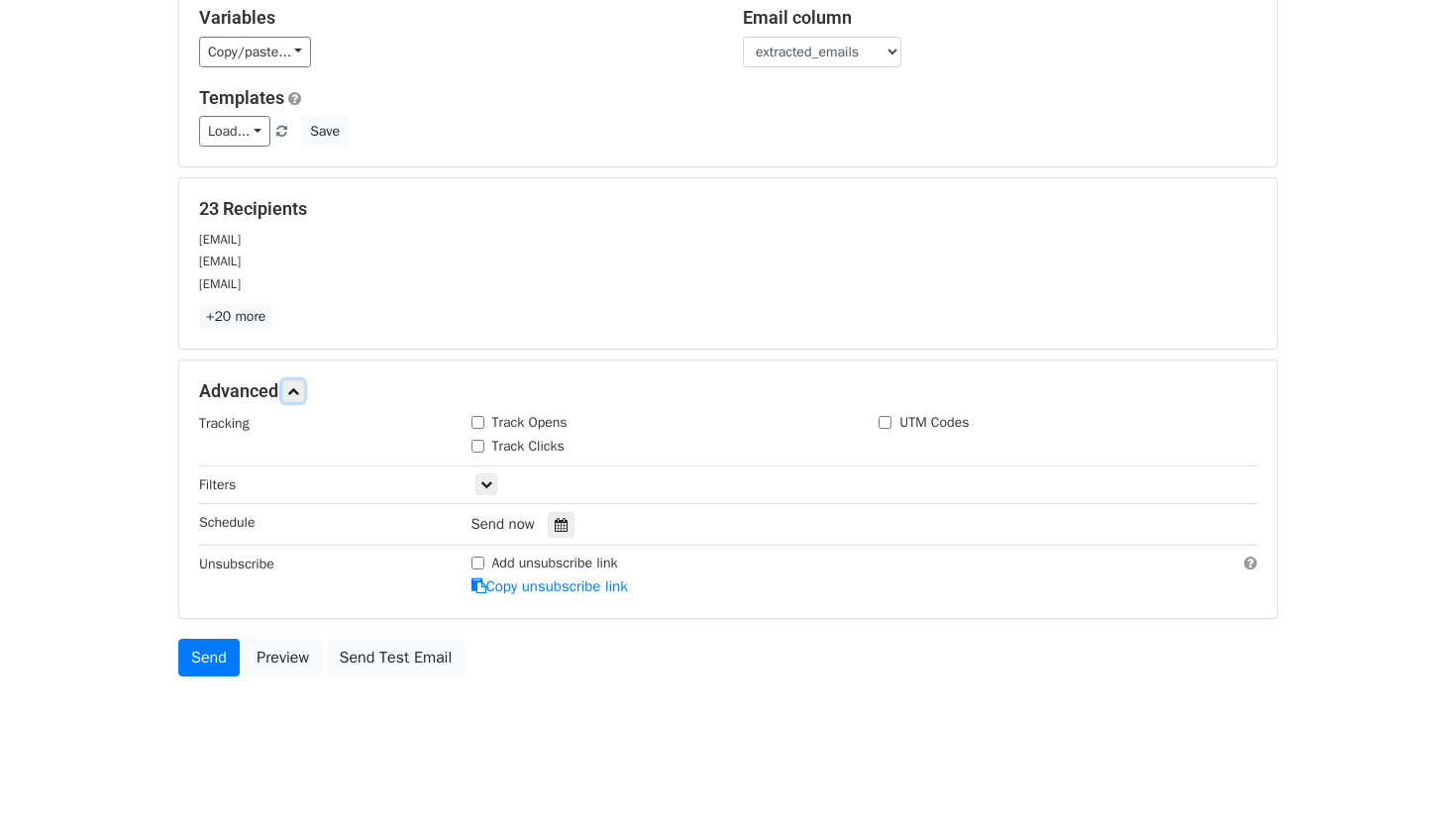 scroll, scrollTop: 0, scrollLeft: 0, axis: both 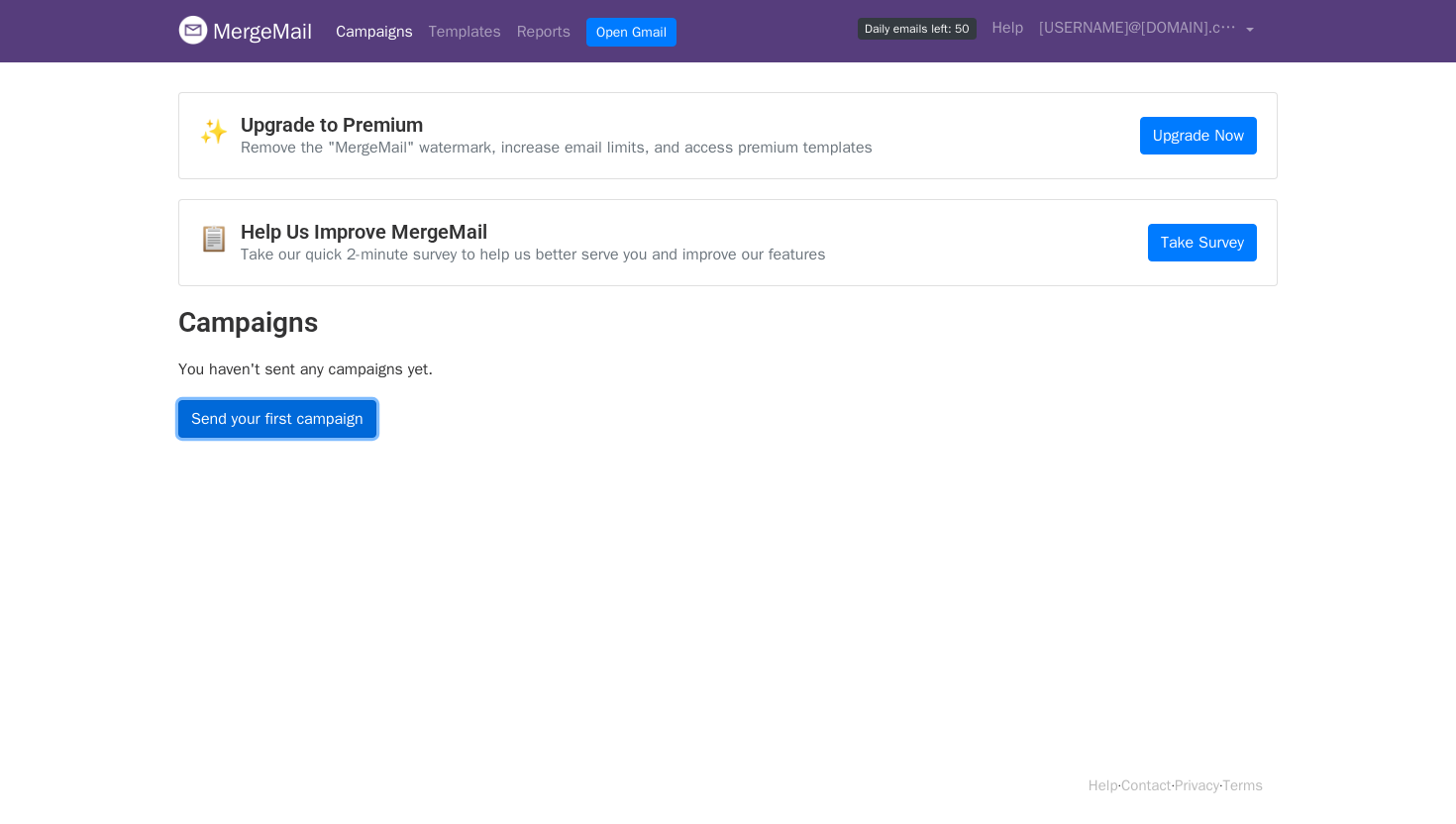 click on "Send your first campaign" at bounding box center [277, 419] 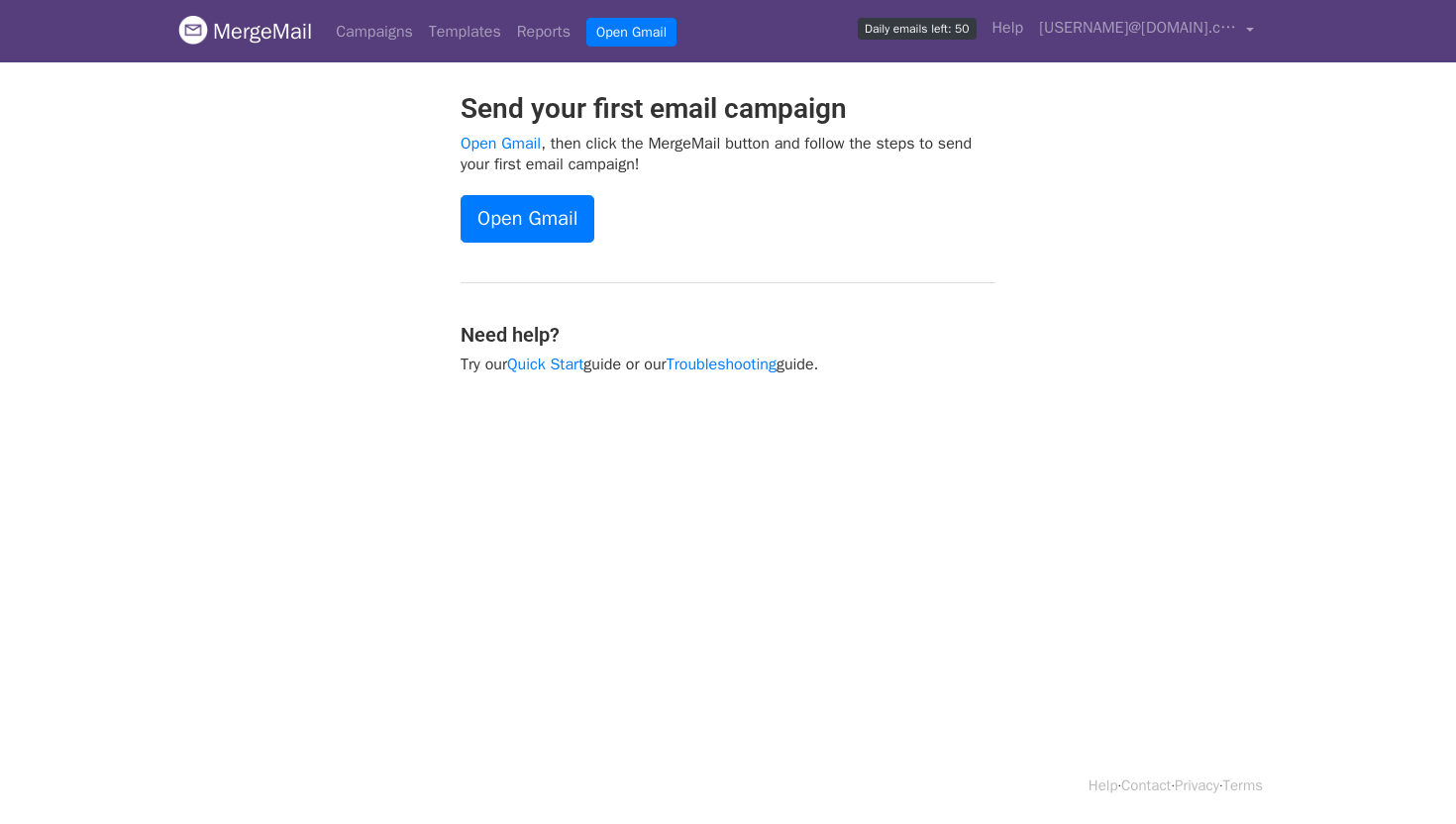 scroll, scrollTop: 0, scrollLeft: 0, axis: both 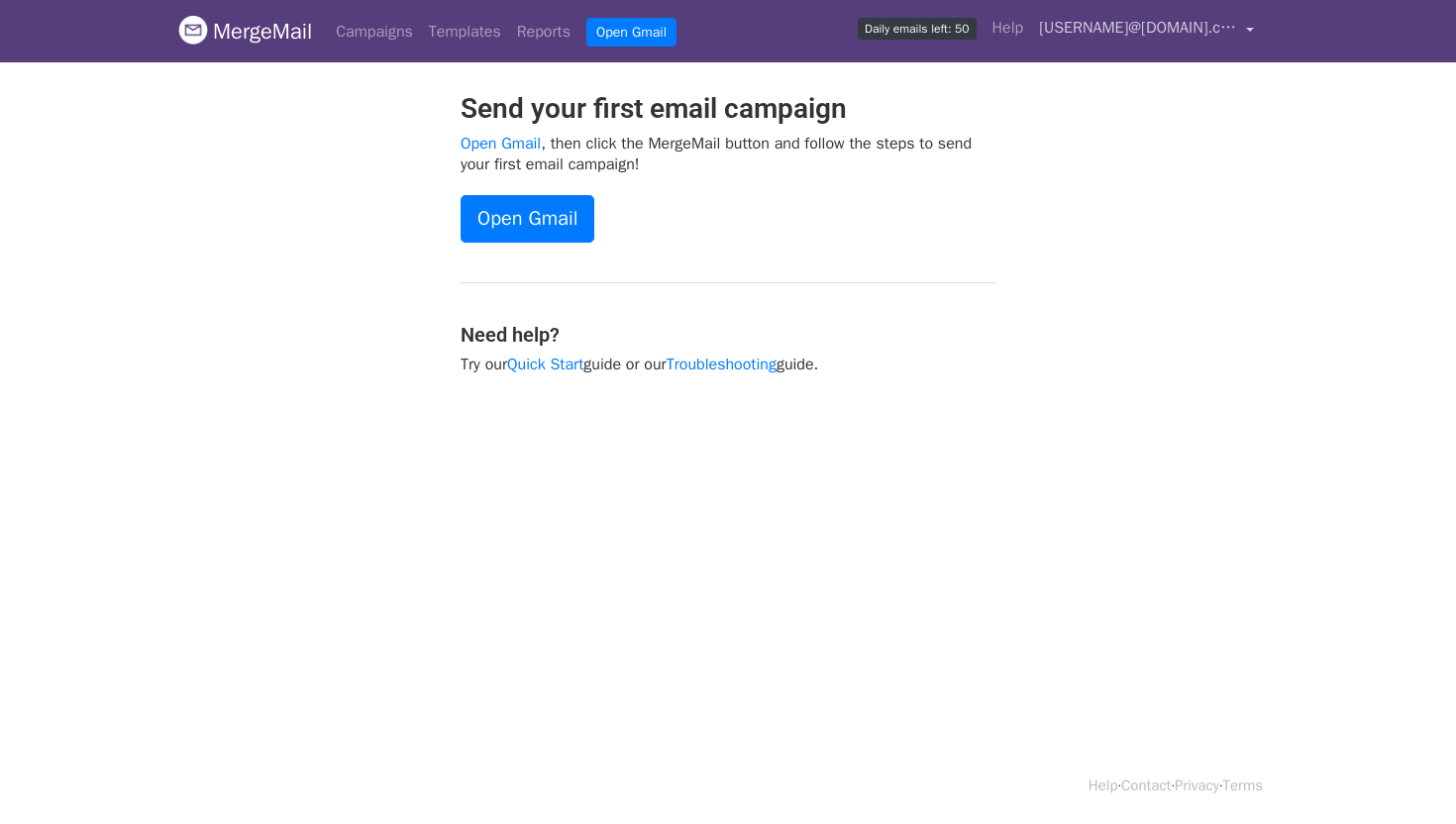 click on "[EMAIL]" at bounding box center (1138, 28) 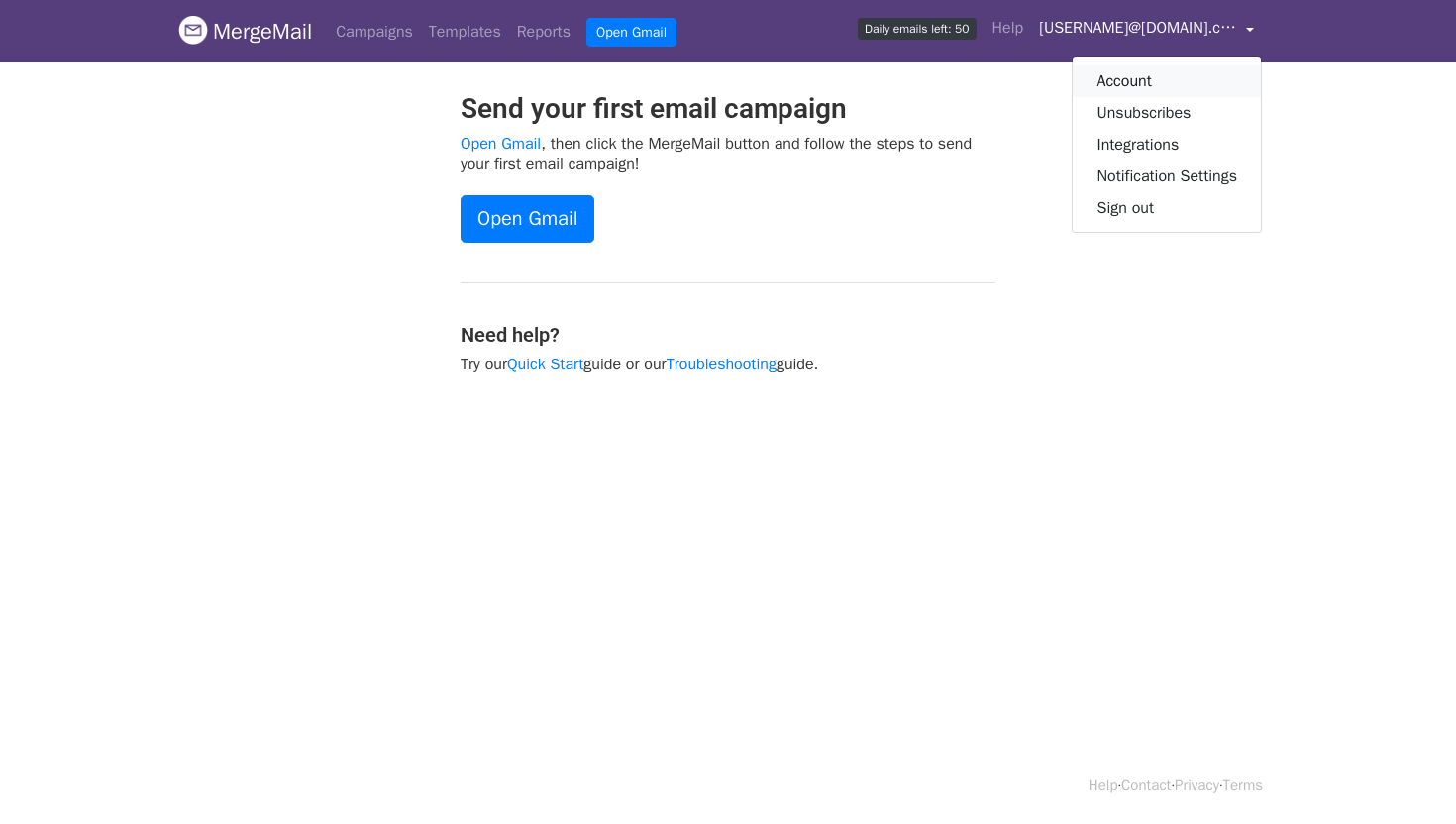 click on "Account" at bounding box center [1167, 81] 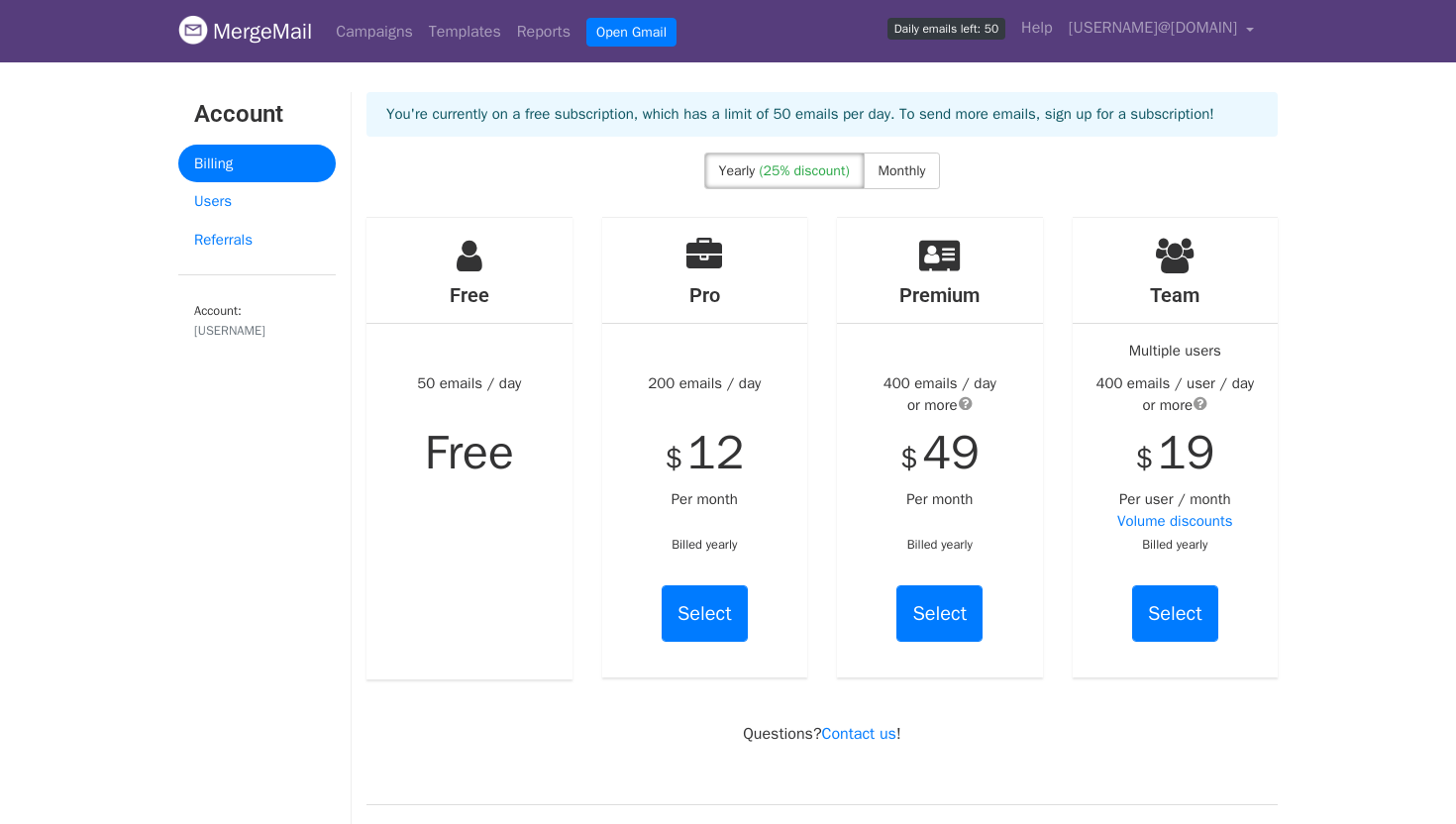scroll, scrollTop: 0, scrollLeft: 0, axis: both 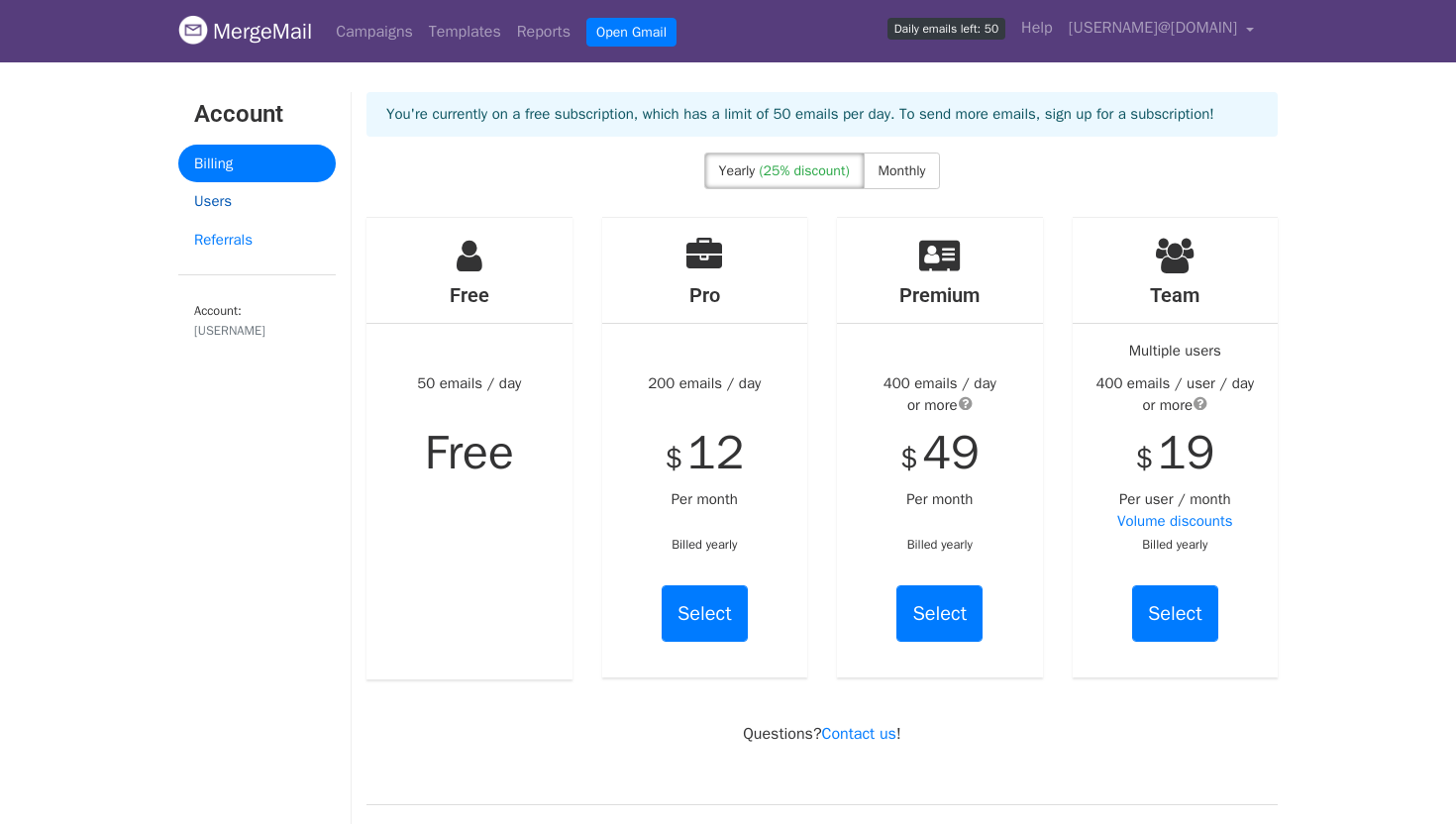 click on "Users" at bounding box center (257, 201) 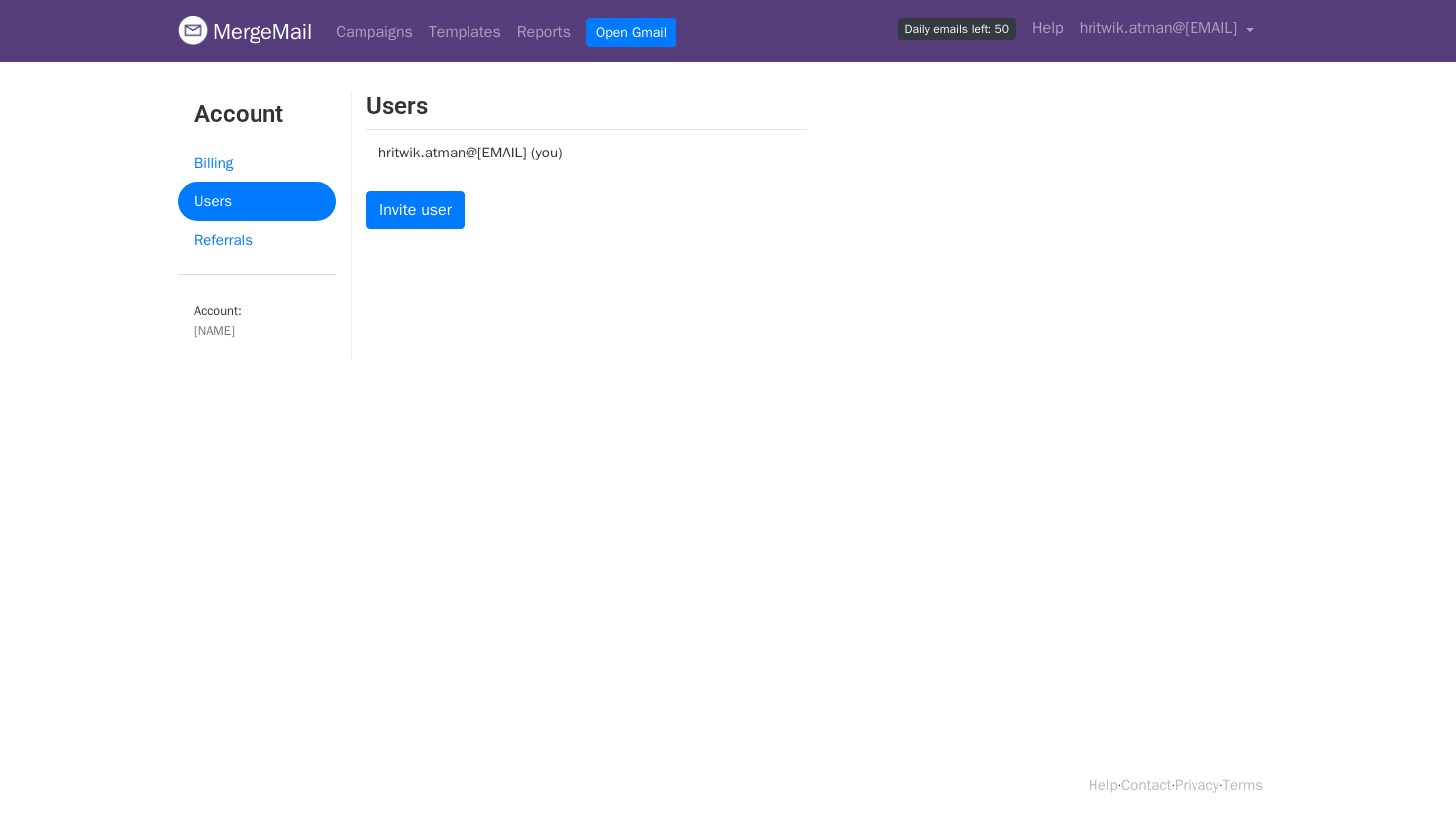 scroll, scrollTop: 0, scrollLeft: 0, axis: both 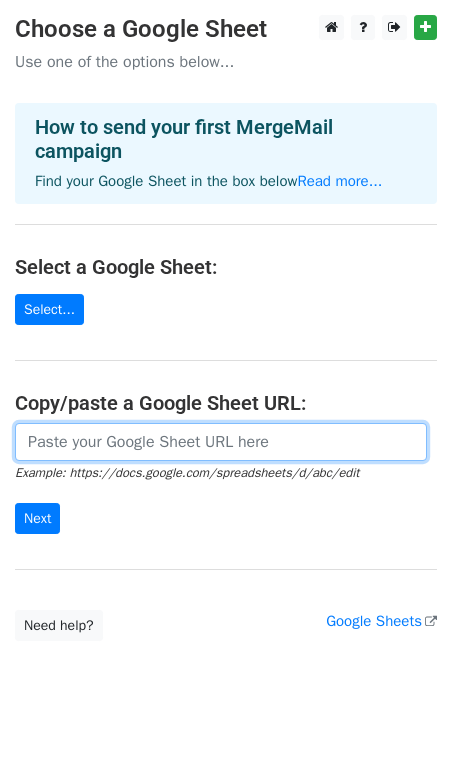 click at bounding box center (221, 442) 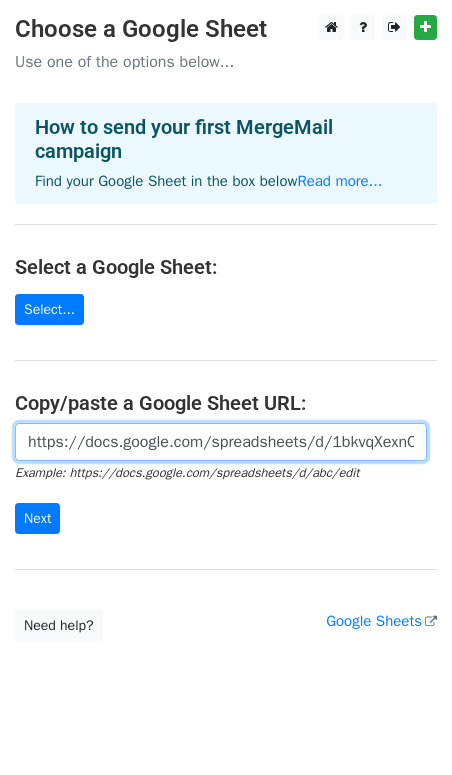 scroll, scrollTop: 0, scrollLeft: 432, axis: horizontal 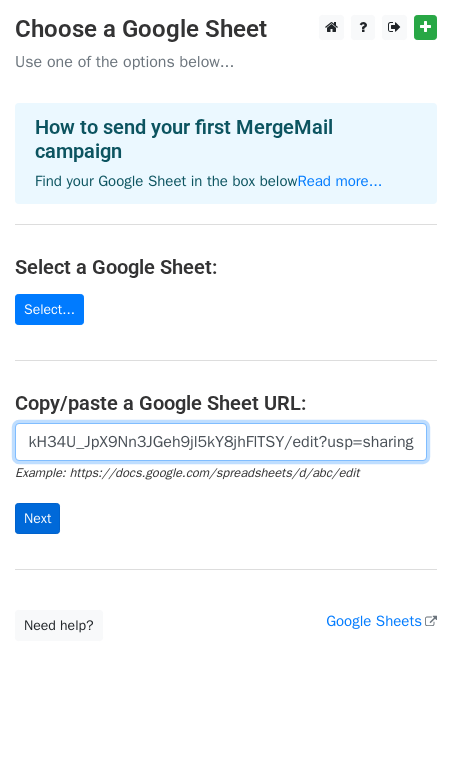 type on "https://docs.google.com/spreadsheets/d/1bkvqXexnOsB6kH34U_JpX9Nn3JGeh9jl5kY8jhFlTSY/edit?usp=sharing" 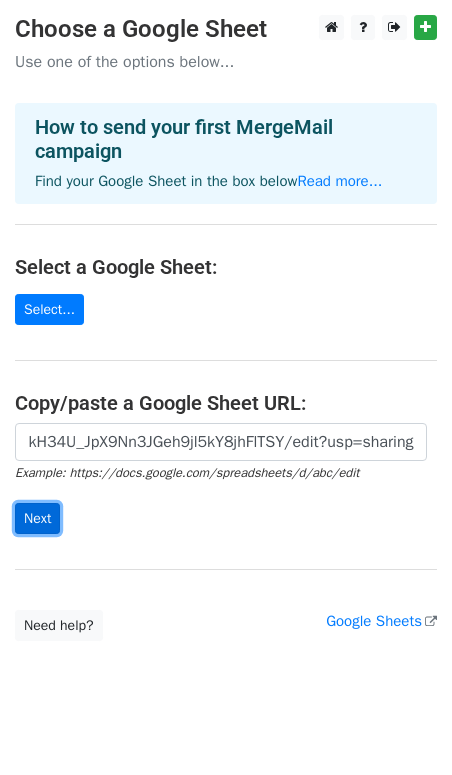 click on "Next" at bounding box center [37, 518] 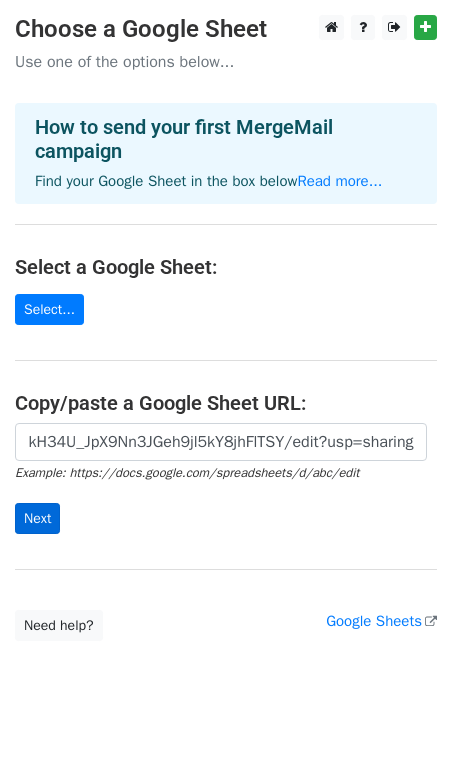 scroll, scrollTop: 0, scrollLeft: 0, axis: both 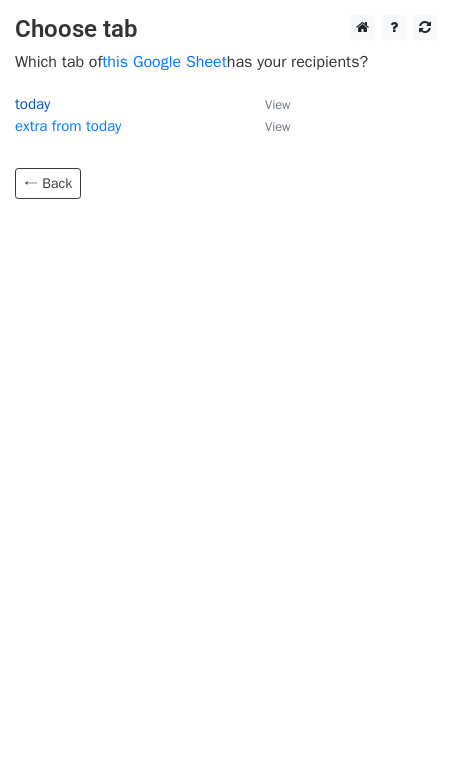 click on "today" at bounding box center [32, 104] 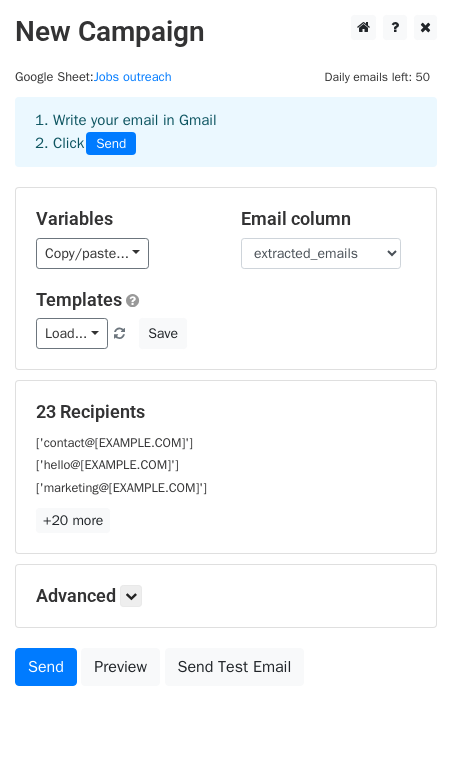 scroll, scrollTop: 81, scrollLeft: 0, axis: vertical 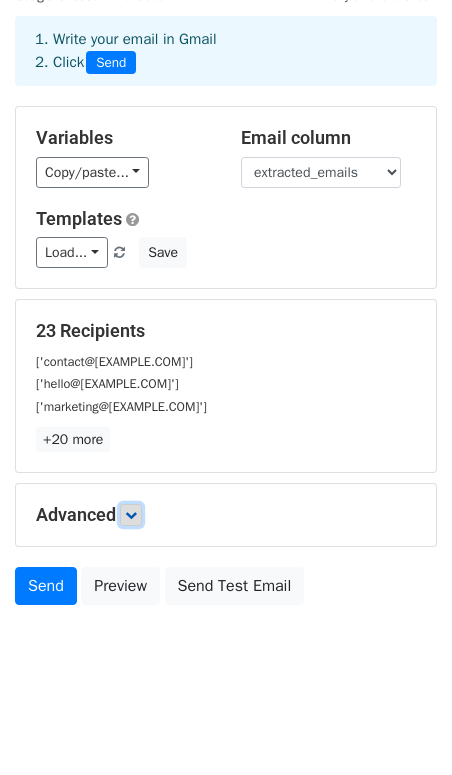 click at bounding box center (131, 515) 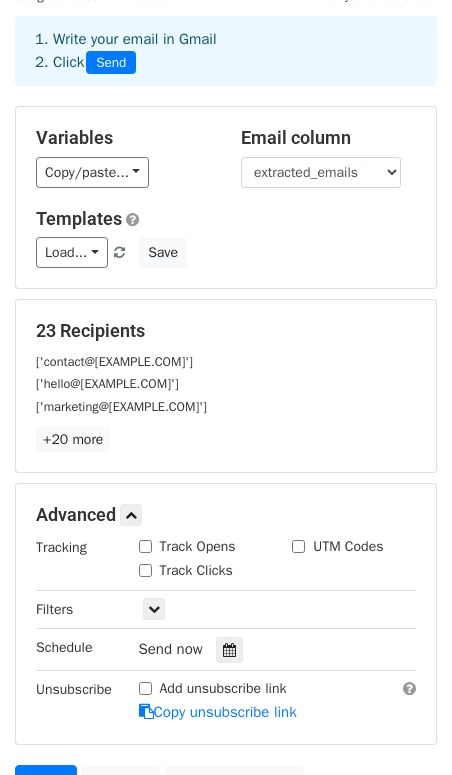 click on "Track Opens" at bounding box center [145, 546] 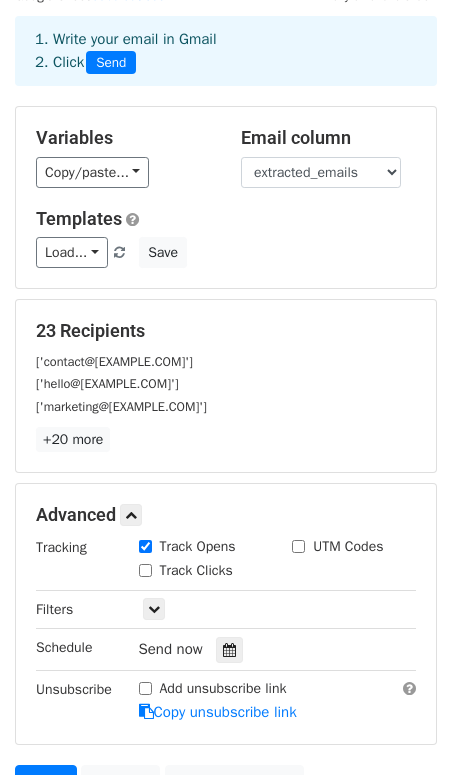 click on "Track Clicks" at bounding box center (145, 570) 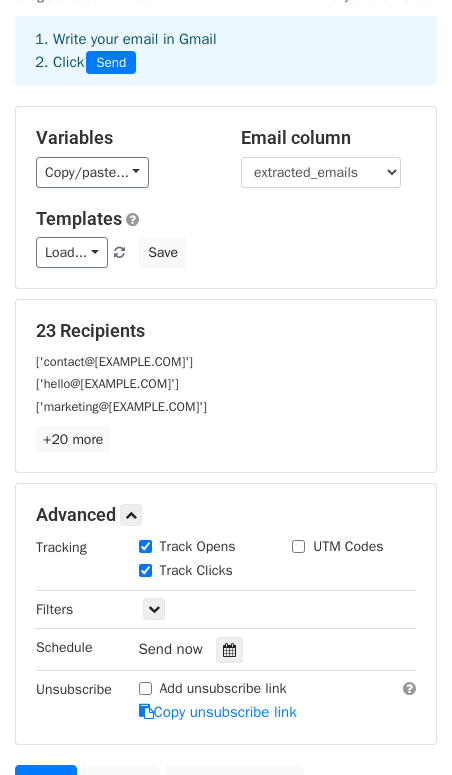 click on "UTM Codes" at bounding box center (298, 546) 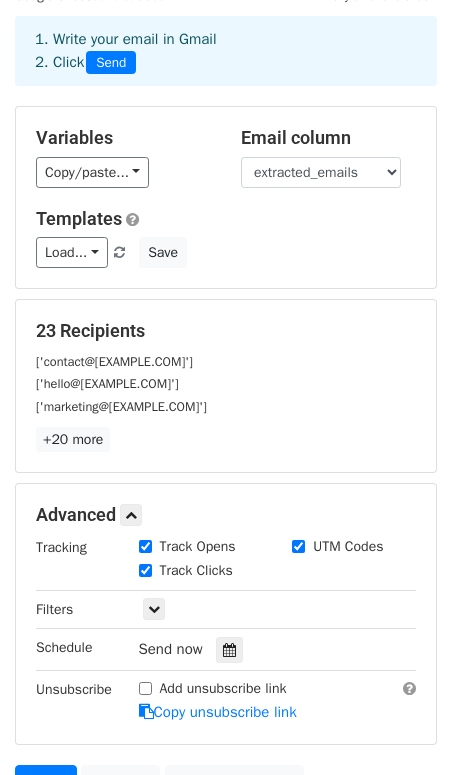 scroll, scrollTop: 277, scrollLeft: 0, axis: vertical 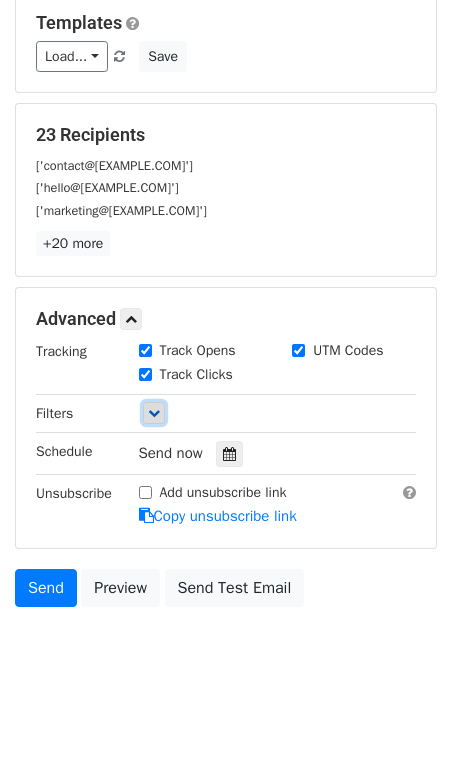click at bounding box center [154, 413] 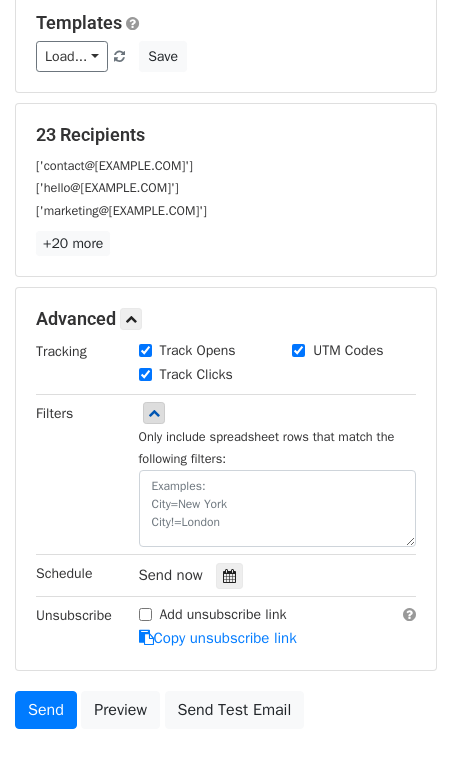 click on "Add unsubscribe link" at bounding box center (145, 614) 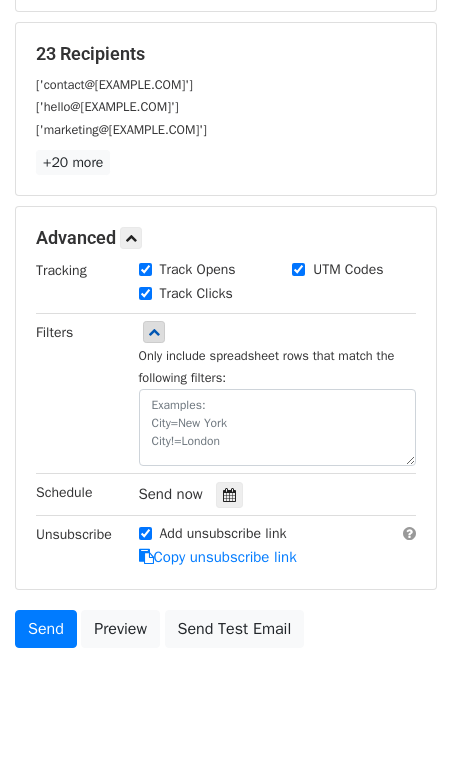 scroll, scrollTop: 399, scrollLeft: 0, axis: vertical 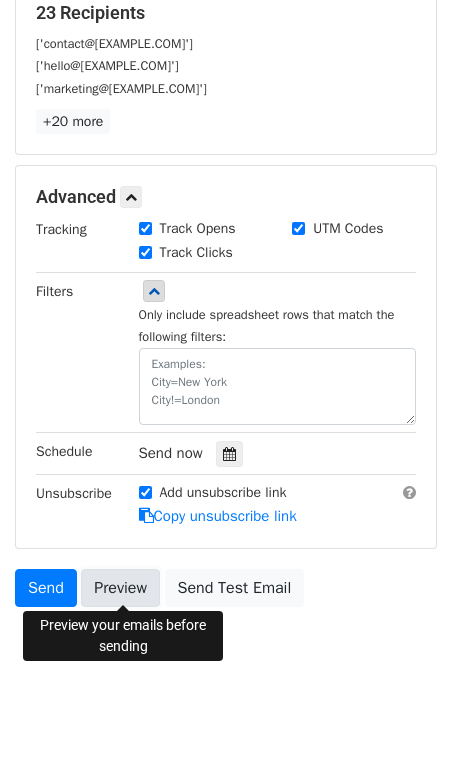 click on "Preview" at bounding box center [120, 588] 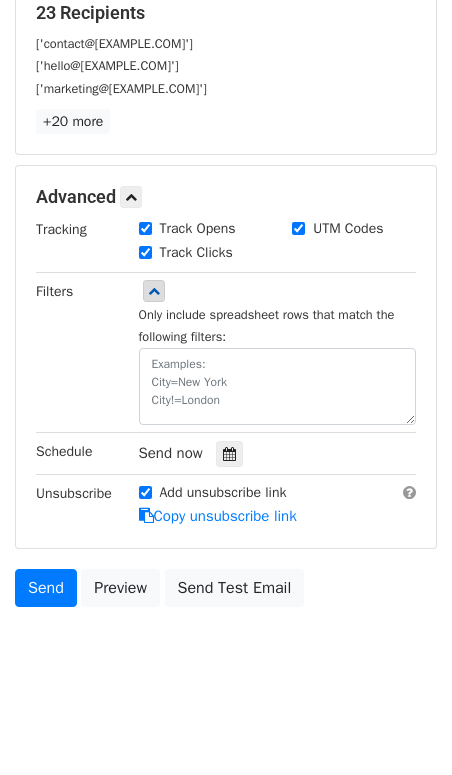 scroll, scrollTop: 0, scrollLeft: 0, axis: both 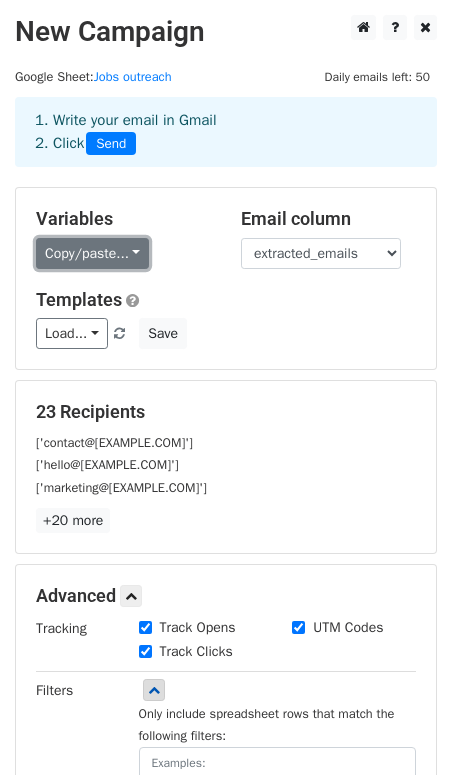 click on "Copy/paste..." at bounding box center [92, 253] 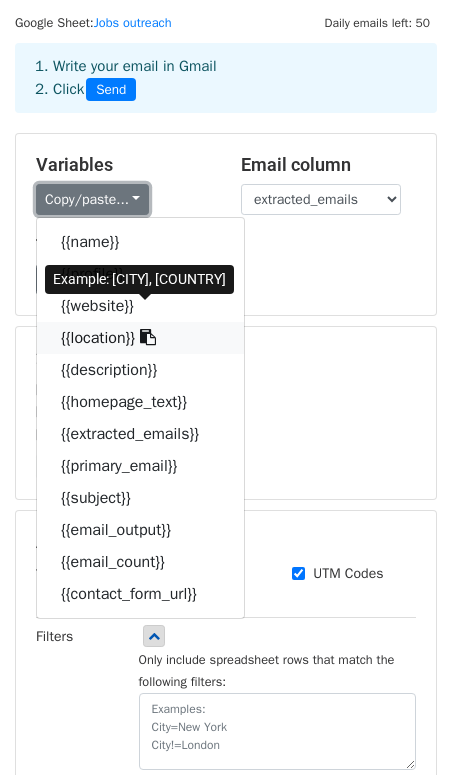 scroll, scrollTop: 71, scrollLeft: 0, axis: vertical 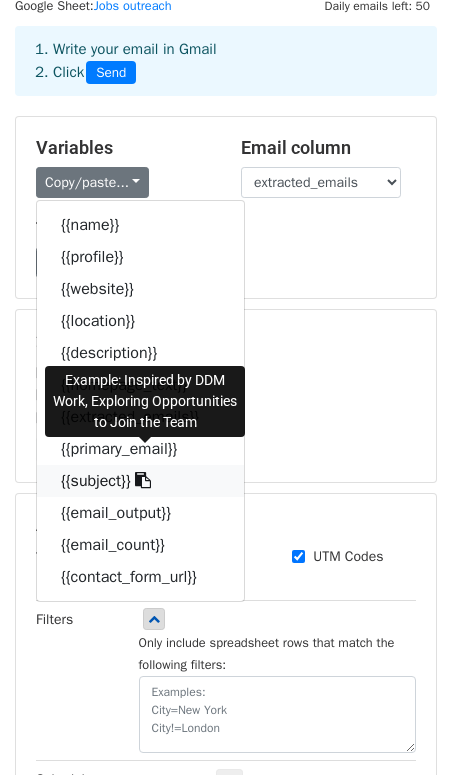 click at bounding box center (143, 480) 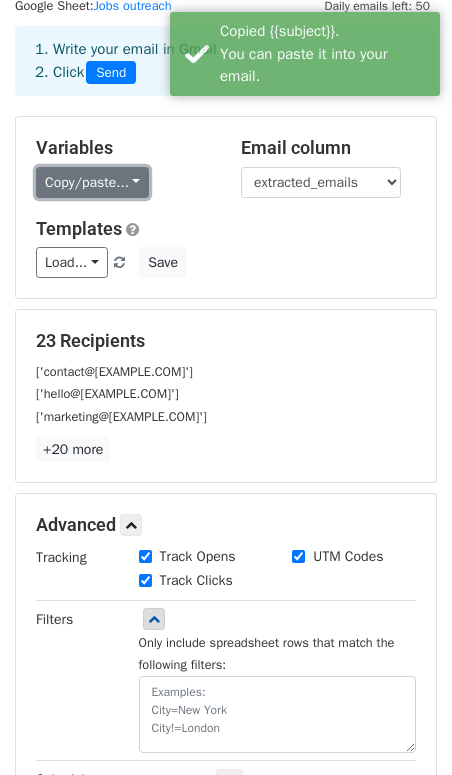 click on "Copy/paste..." at bounding box center (92, 182) 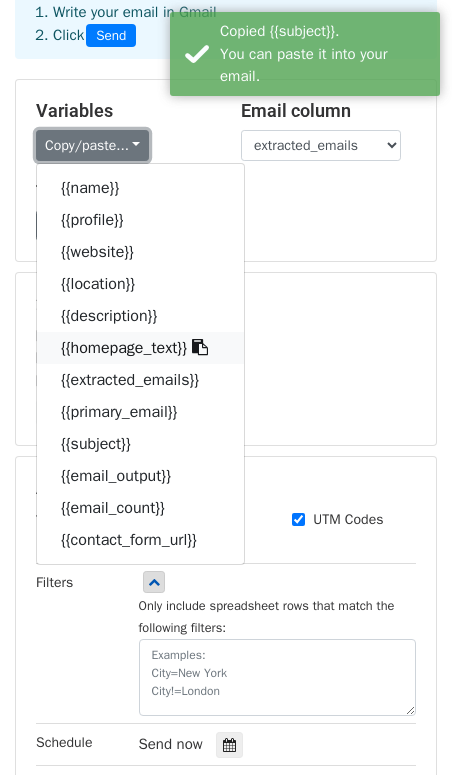 scroll, scrollTop: 122, scrollLeft: 0, axis: vertical 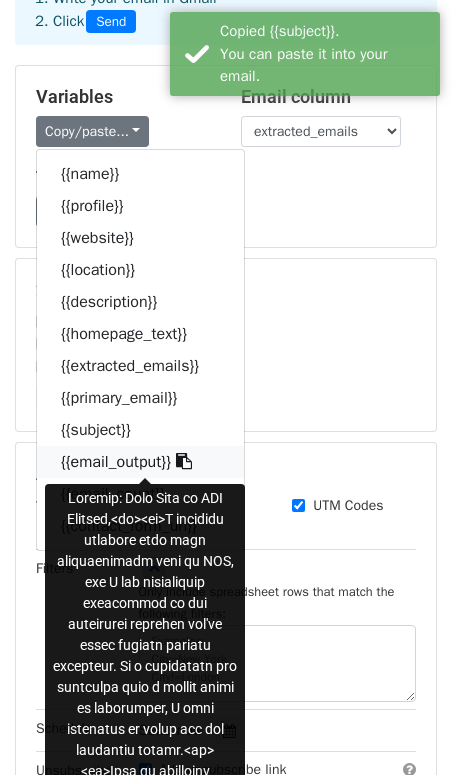click on "{{email_output}}" at bounding box center [140, 462] 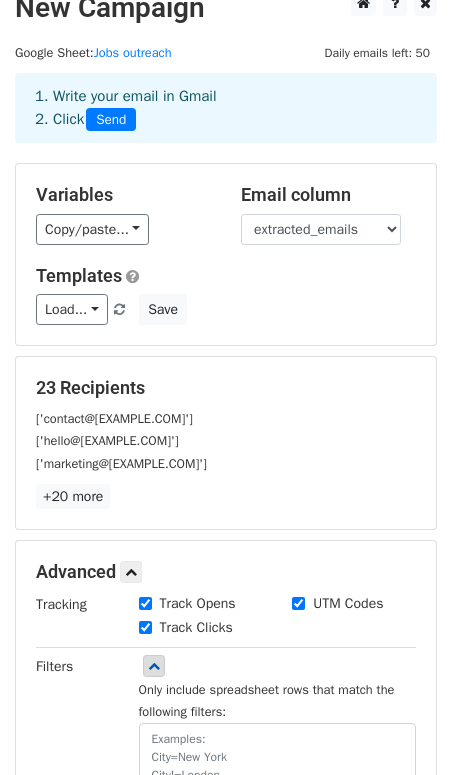 scroll, scrollTop: 0, scrollLeft: 0, axis: both 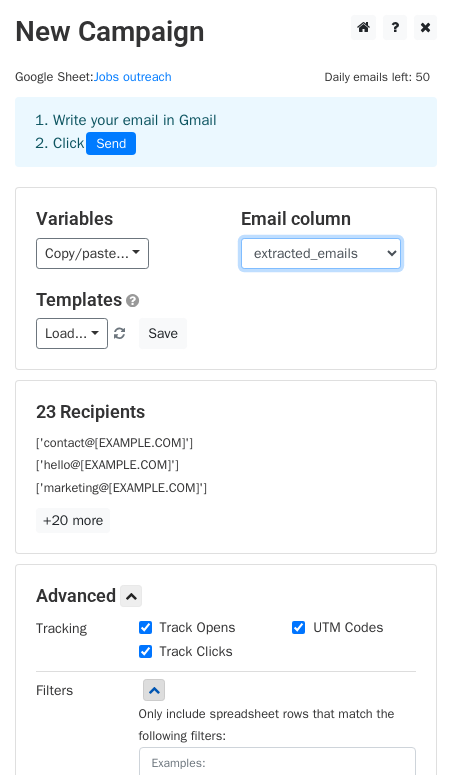 click on "name
profile
website
location
description
homepage_text
extracted_emails
primary_email
subject
email_output
email_count
contact_form_url" at bounding box center (321, 253) 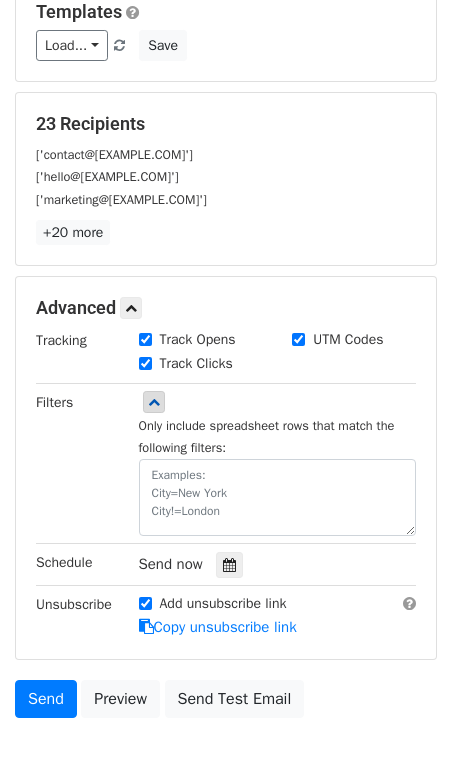 scroll, scrollTop: 399, scrollLeft: 0, axis: vertical 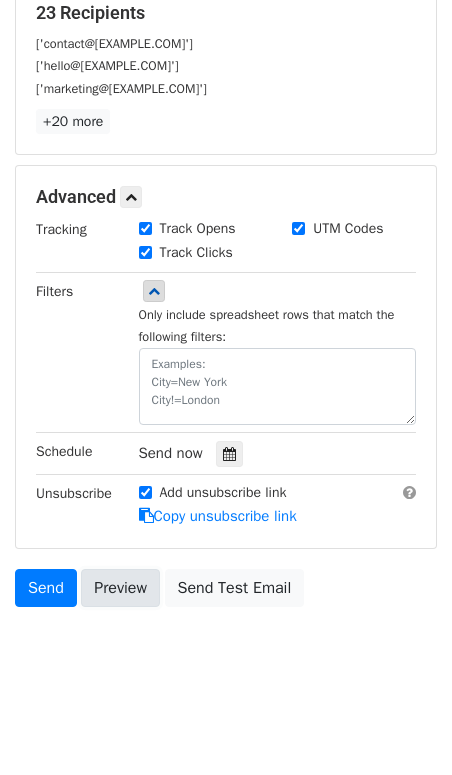 click on "Preview" at bounding box center [120, 588] 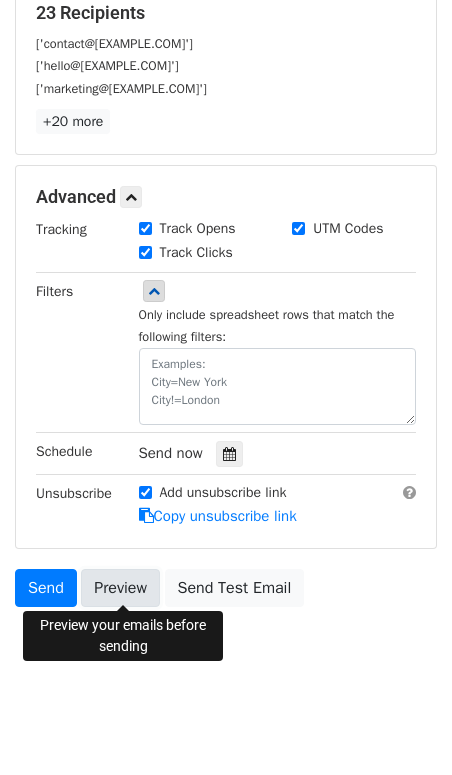 click on "Preview" at bounding box center (120, 588) 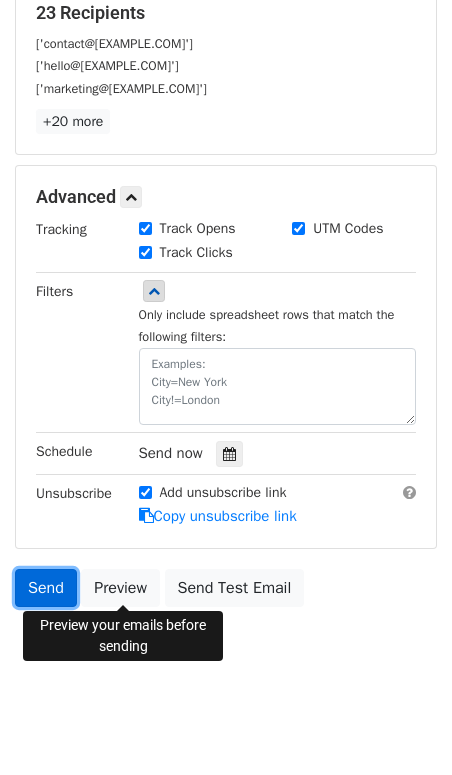 click on "Send" at bounding box center [46, 588] 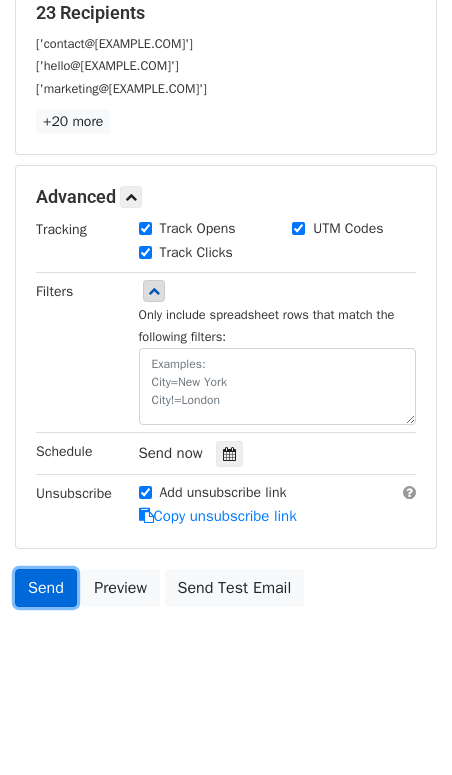 click on "Send" at bounding box center [46, 588] 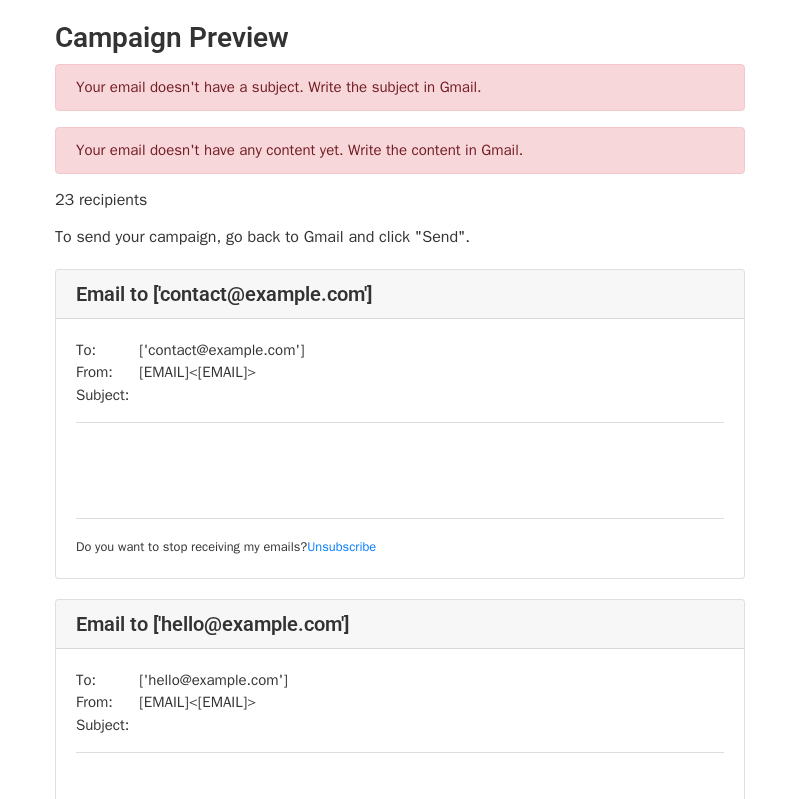 scroll, scrollTop: 0, scrollLeft: 0, axis: both 